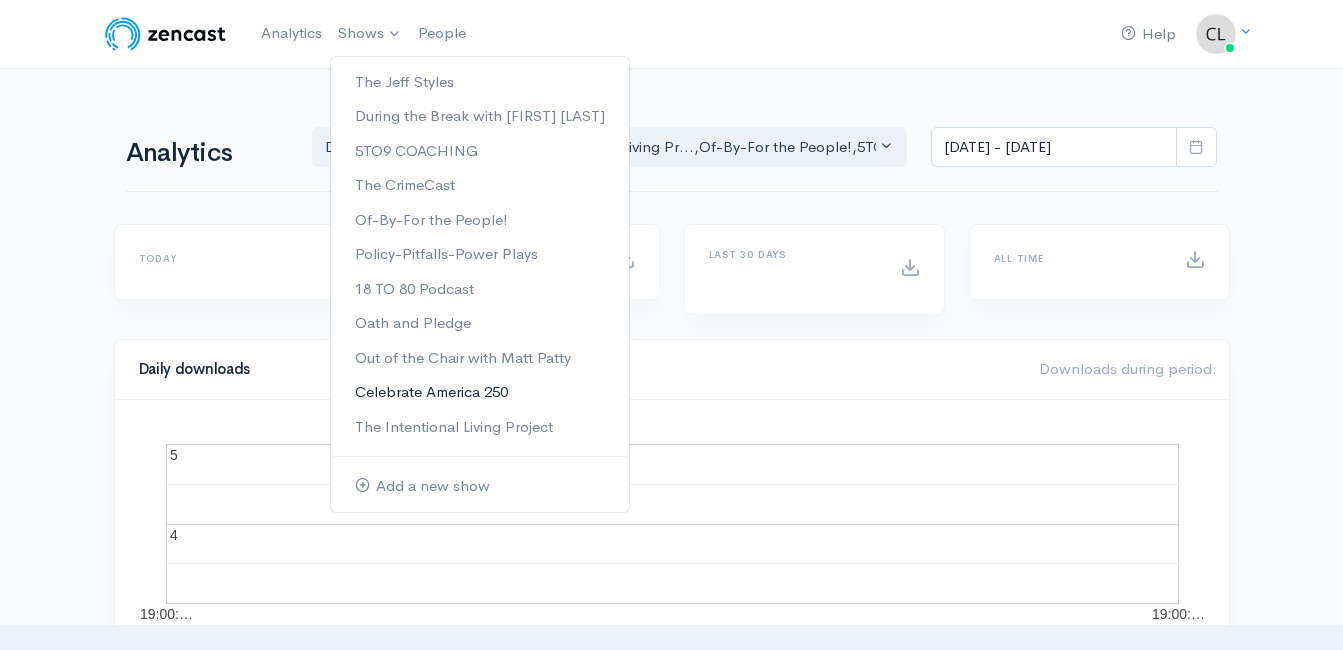 scroll, scrollTop: 0, scrollLeft: 0, axis: both 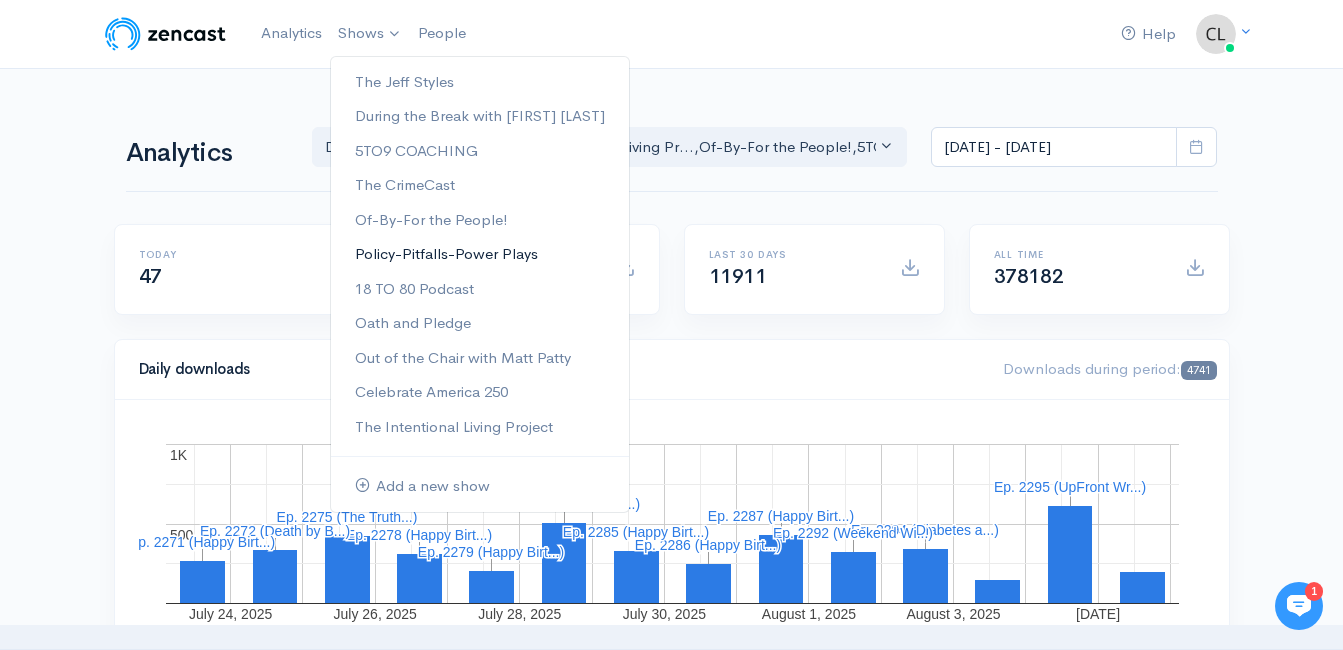 click on "Policy-Pitfalls-Power Plays" at bounding box center [480, 254] 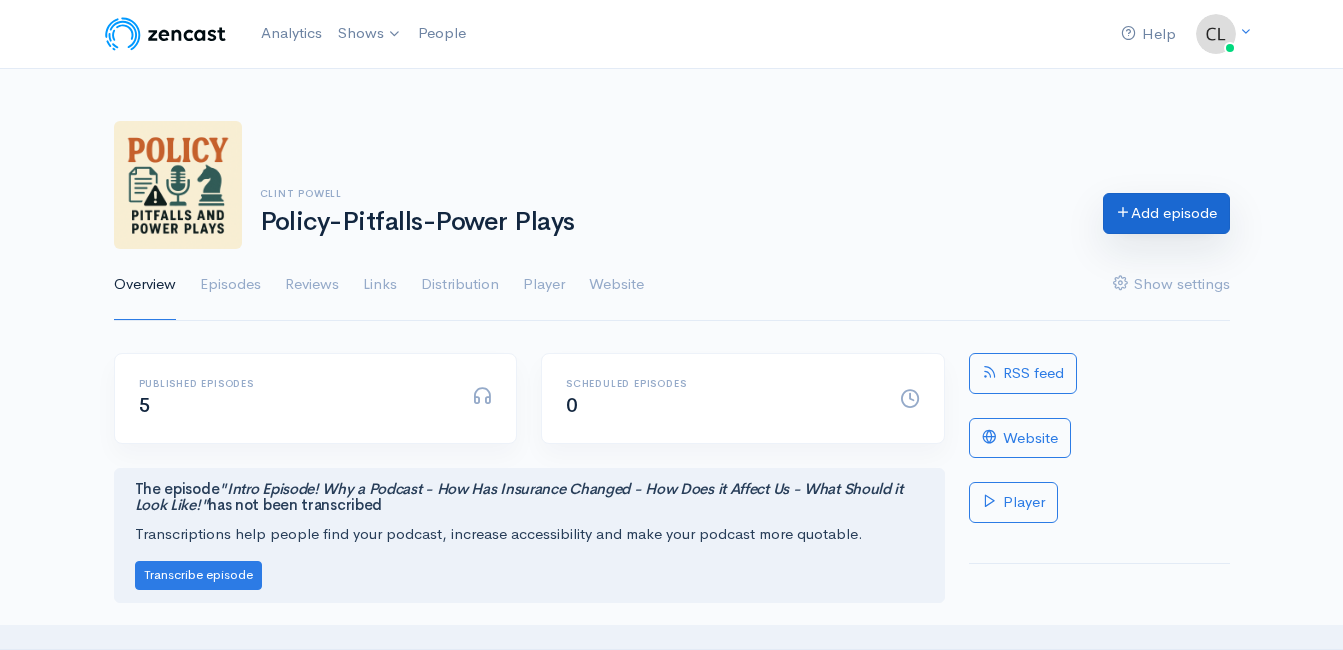 scroll, scrollTop: 0, scrollLeft: 0, axis: both 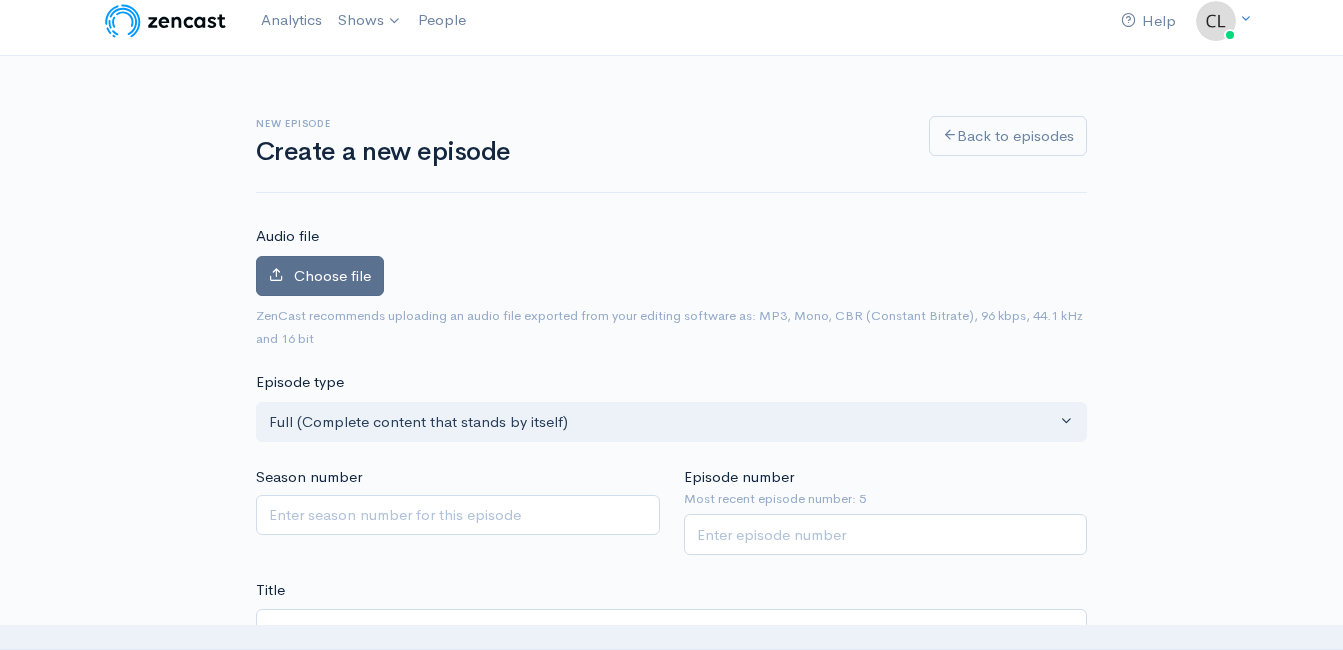 click on "Choose file" at bounding box center [332, 275] 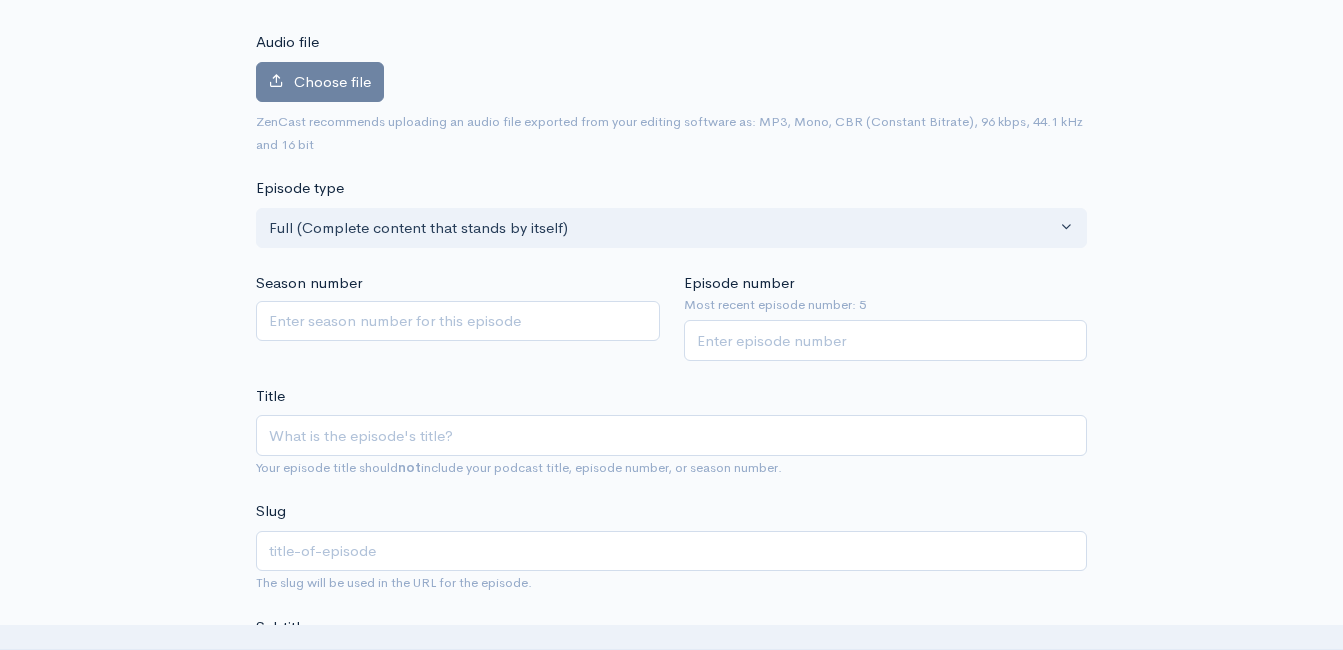 scroll, scrollTop: 213, scrollLeft: 0, axis: vertical 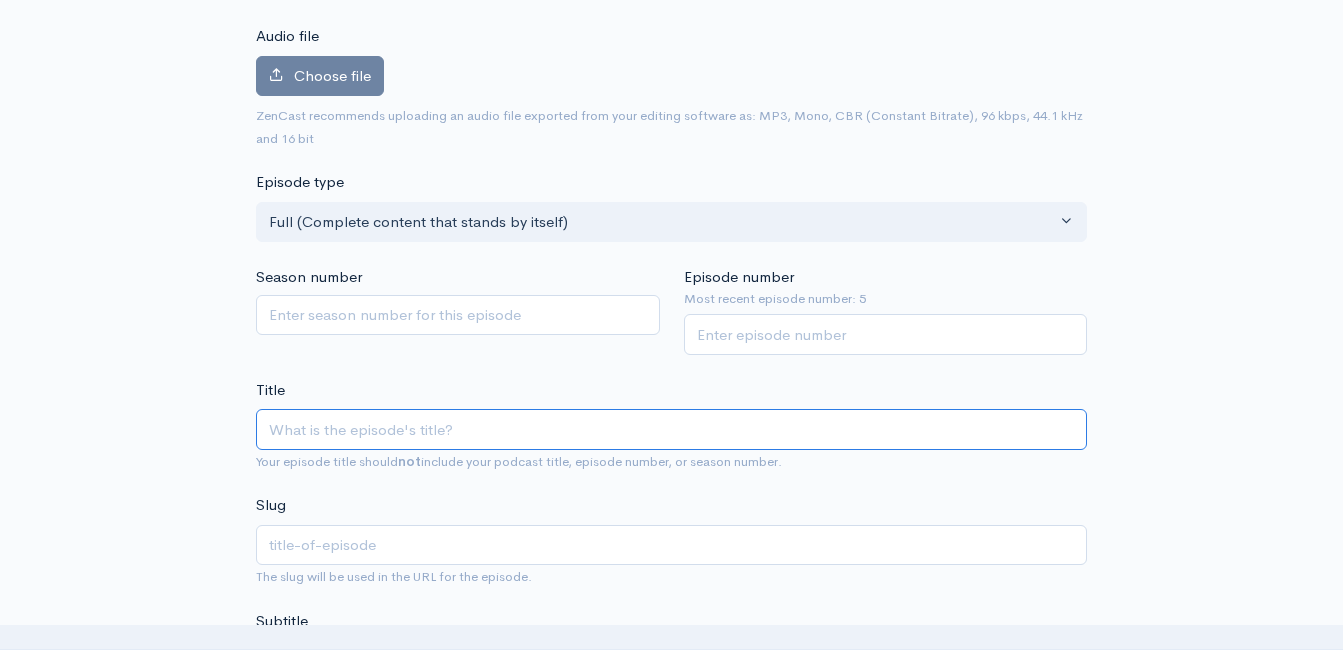 click on "Title" at bounding box center (671, 429) 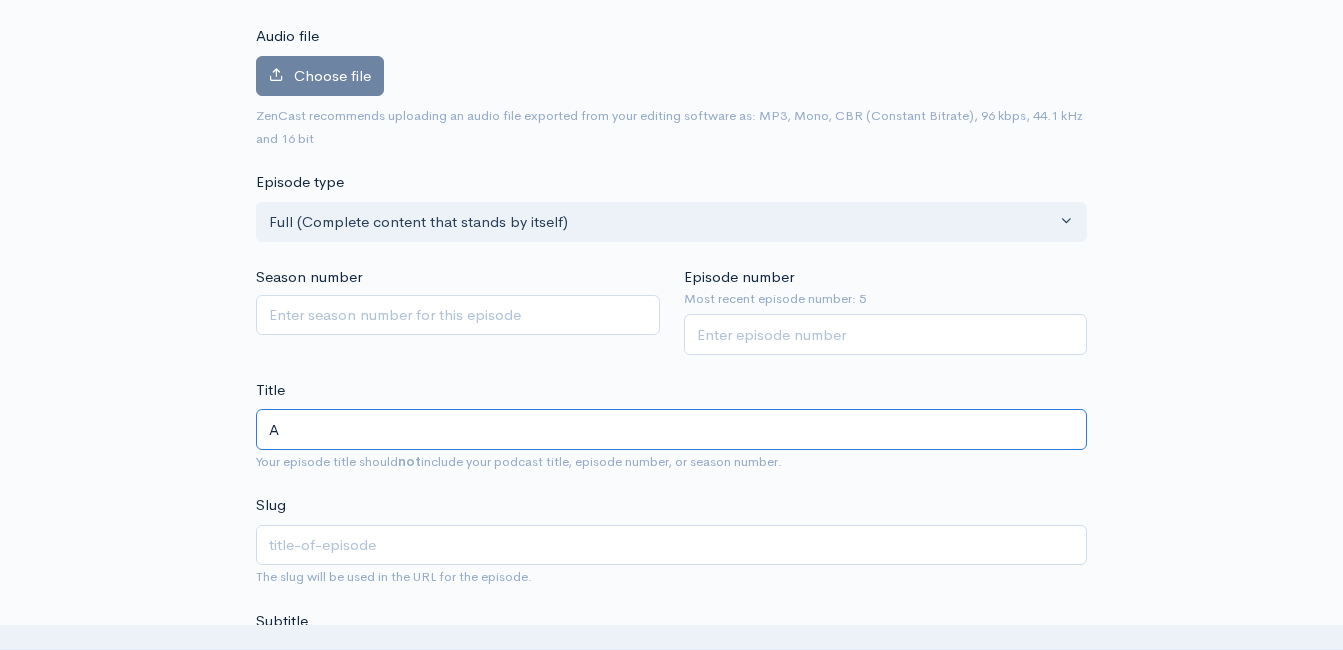 type on "a" 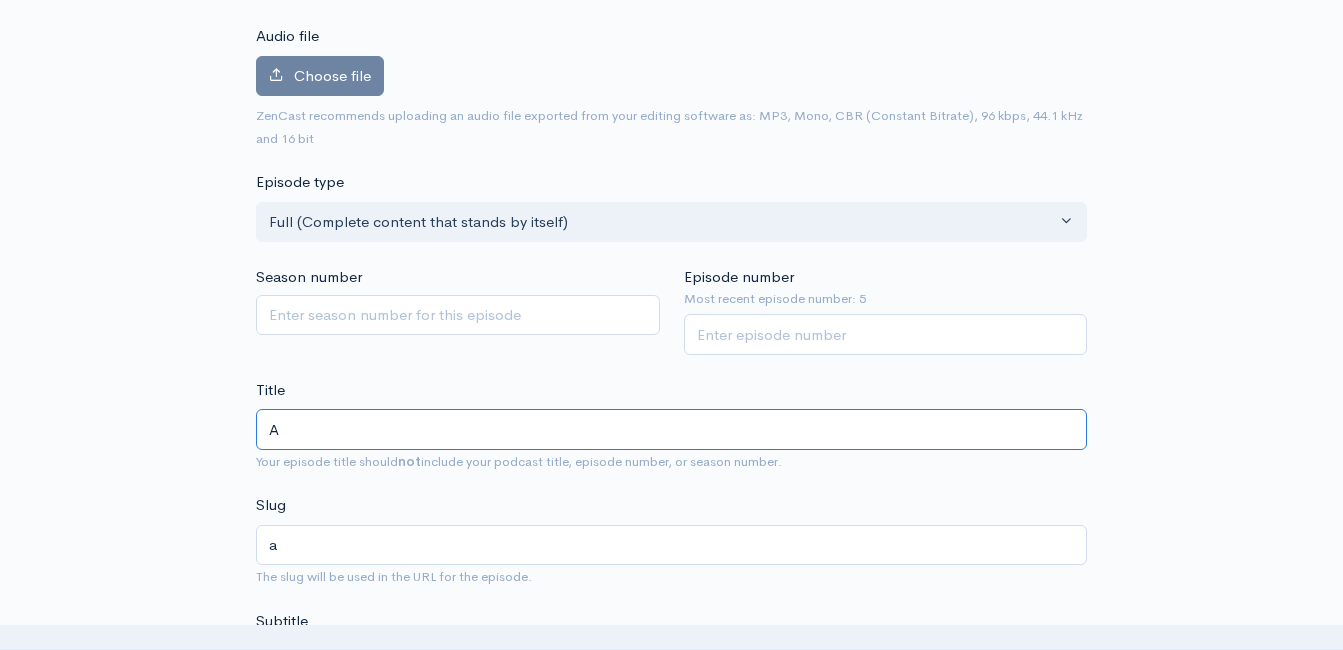 type on "At" 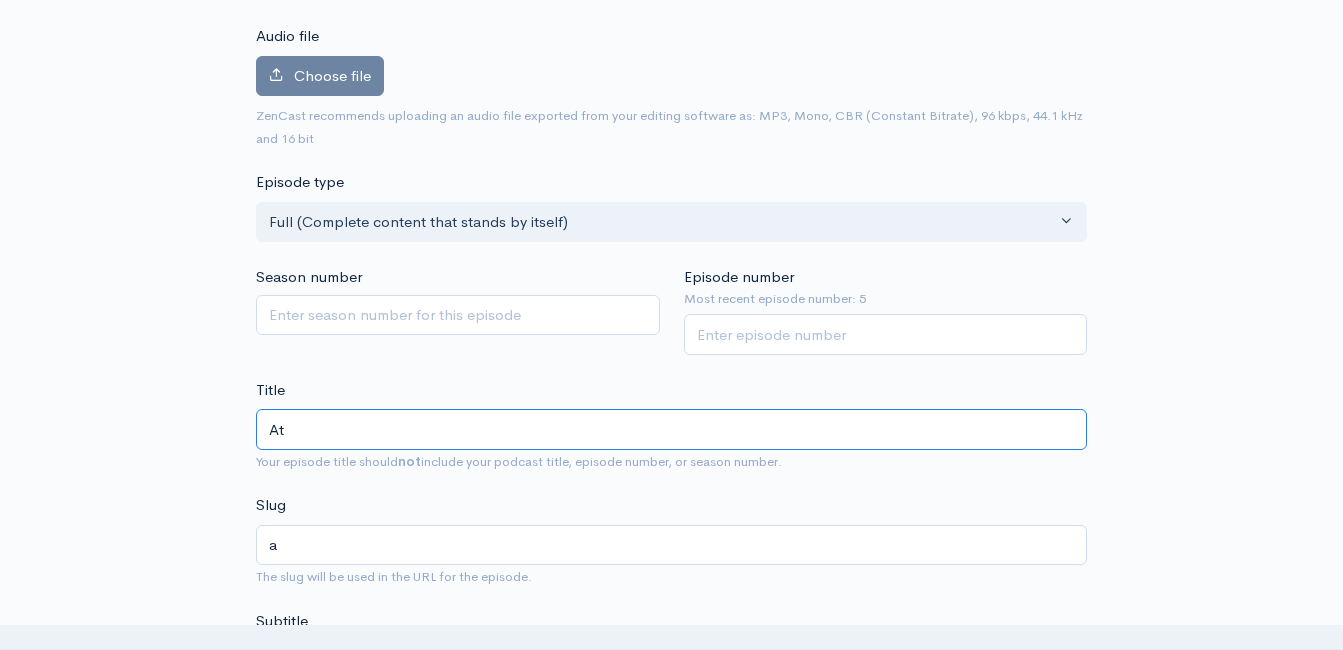 type on "at" 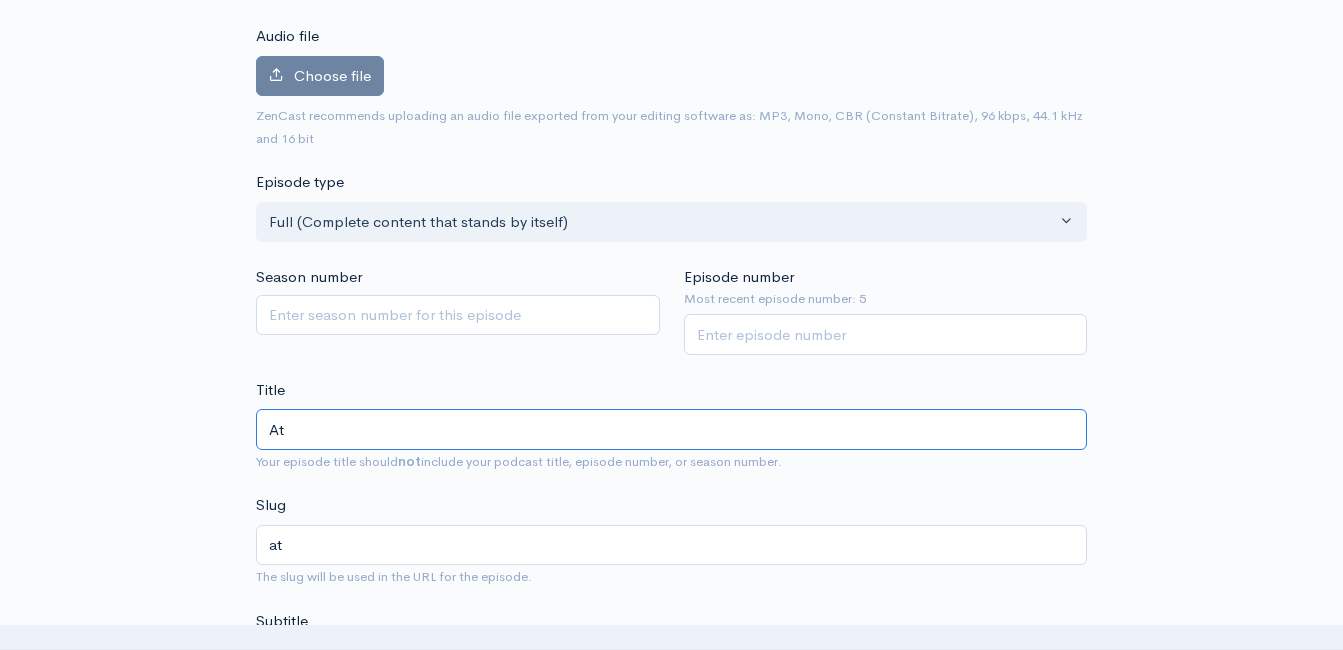 type on "Atu" 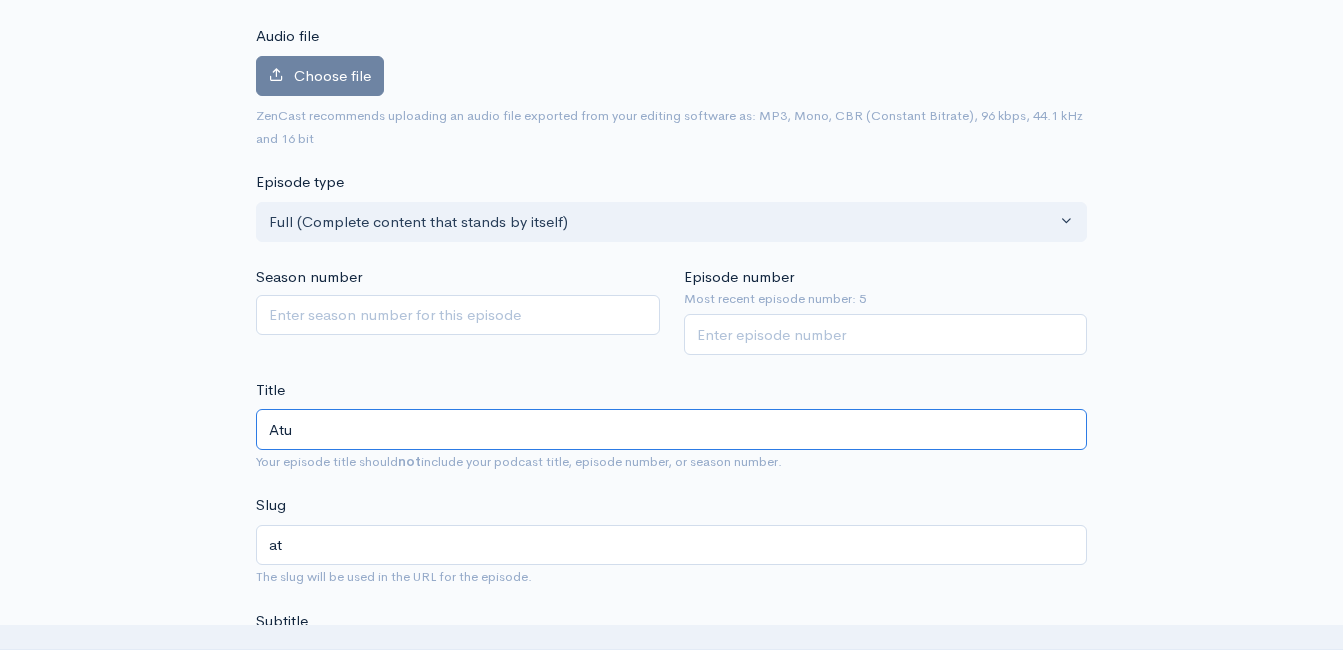 type on "atu" 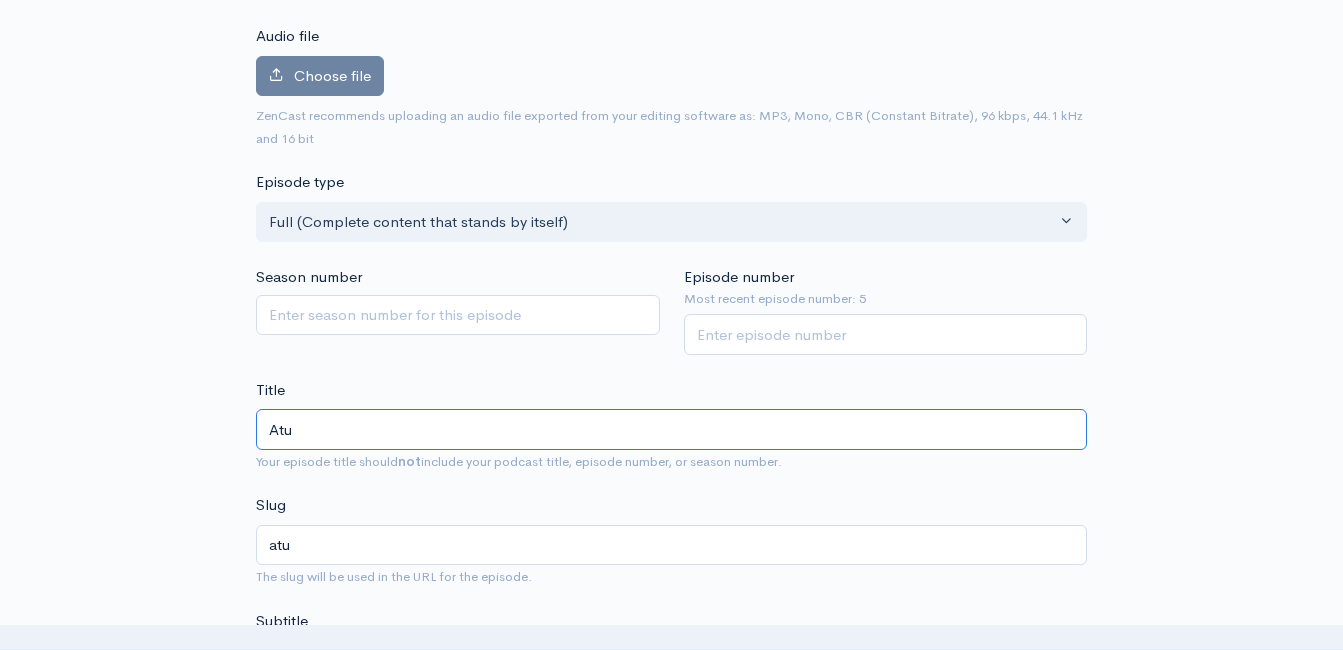 type on "Atuo" 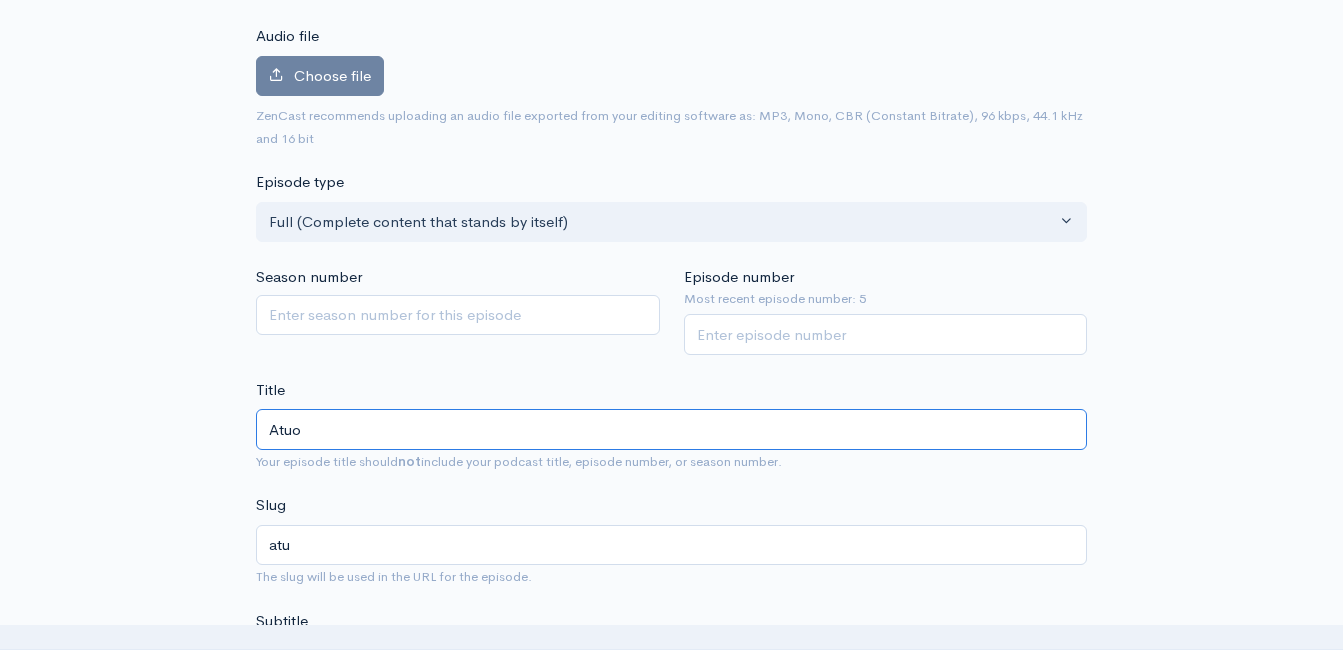 type on "atuo" 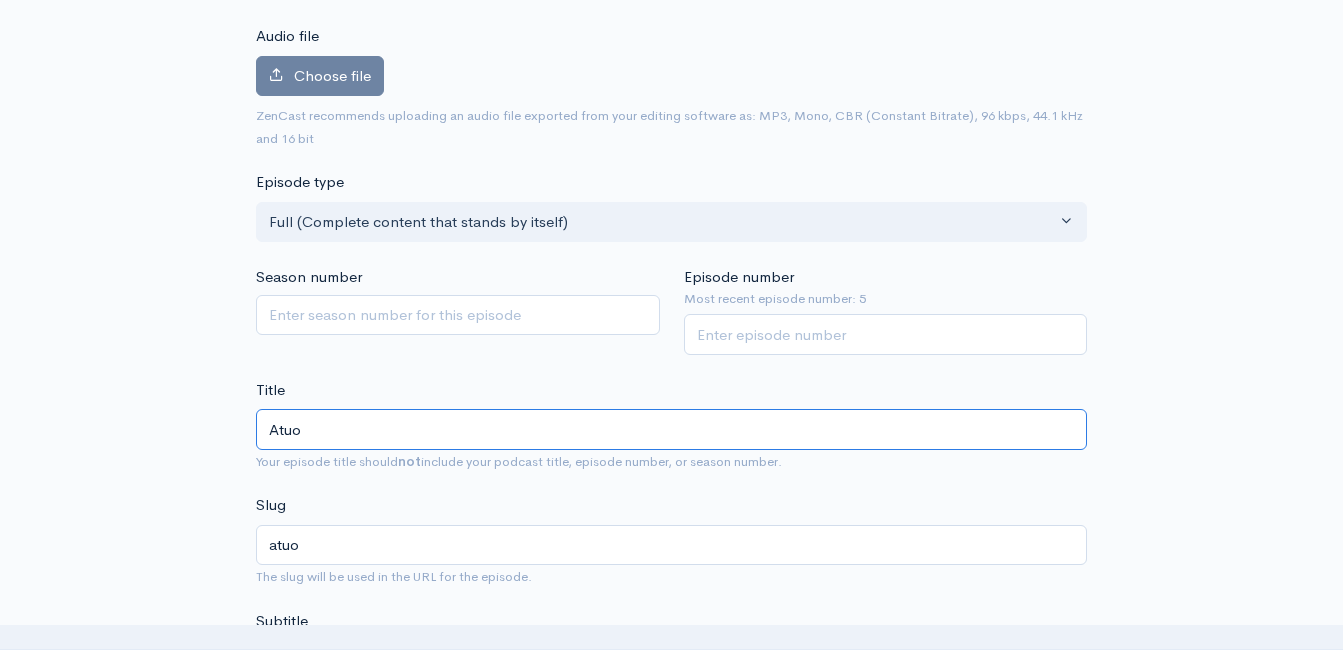 type on "Atu" 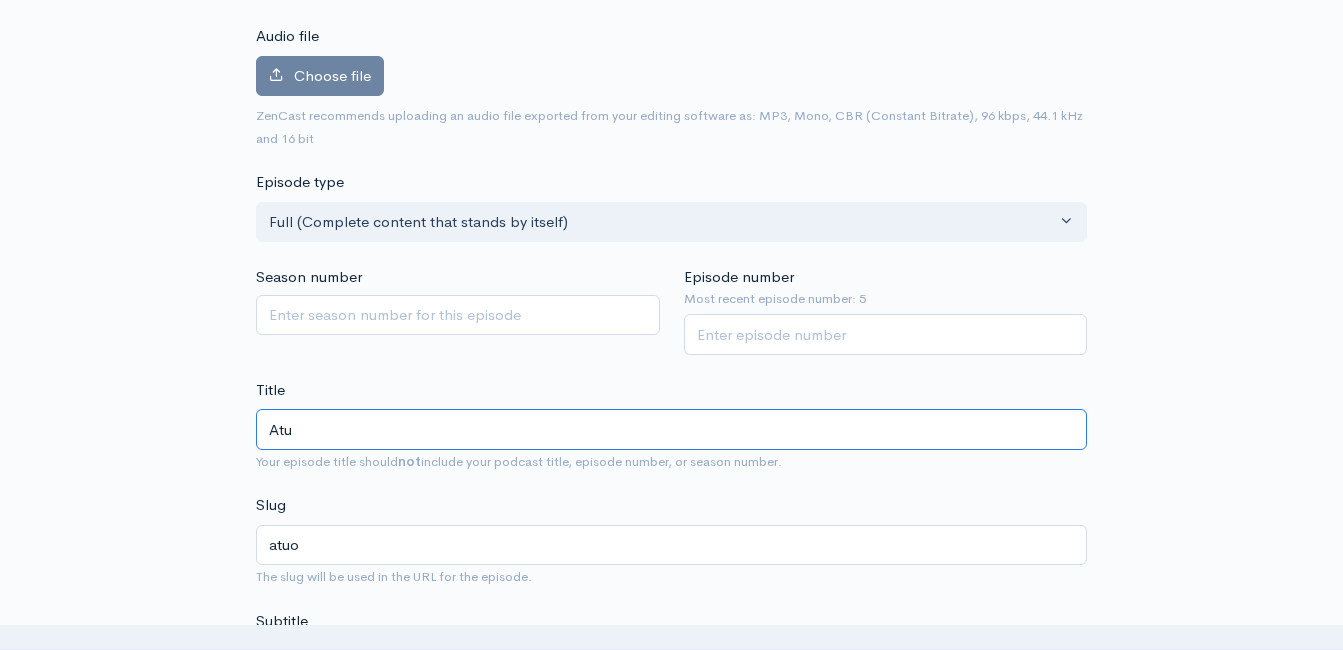 type on "atu" 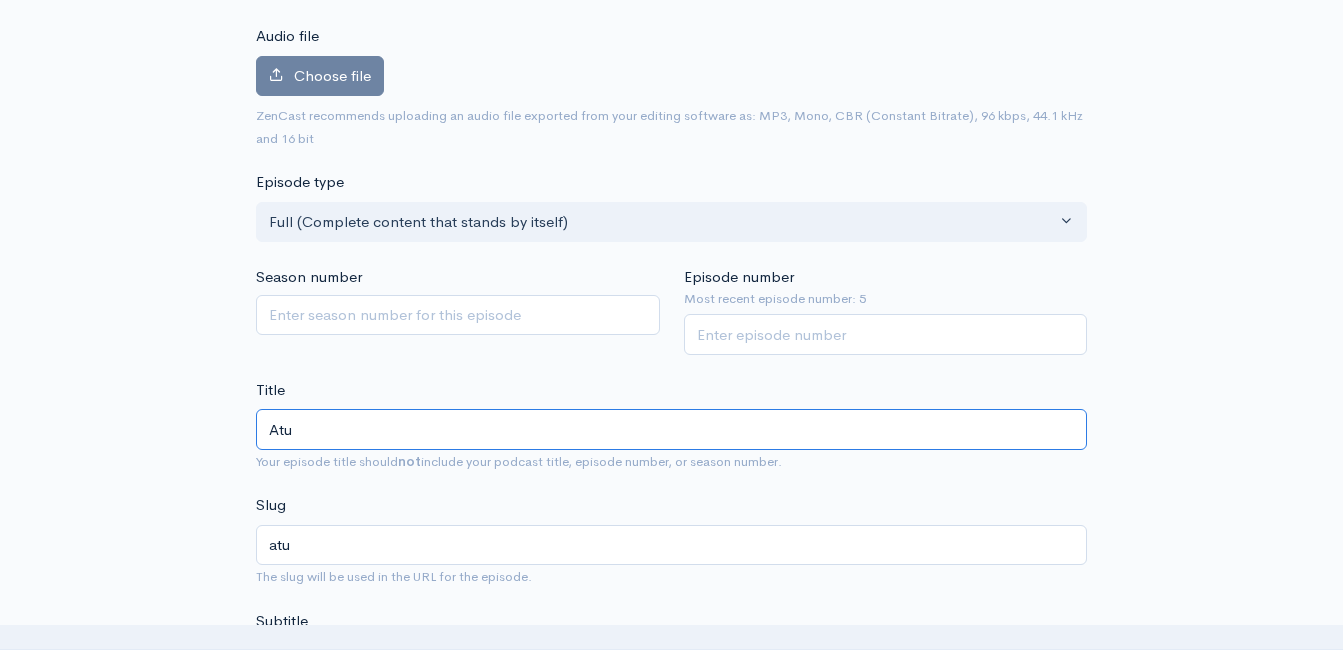 type on "At" 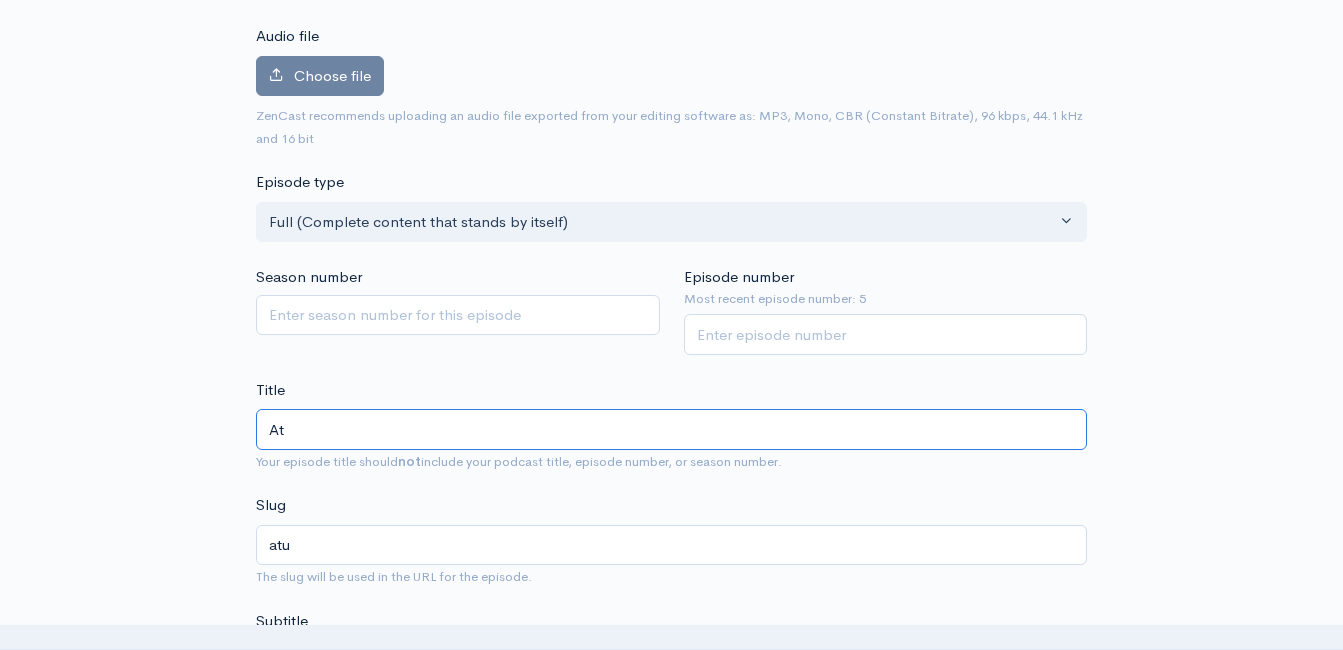 type on "at" 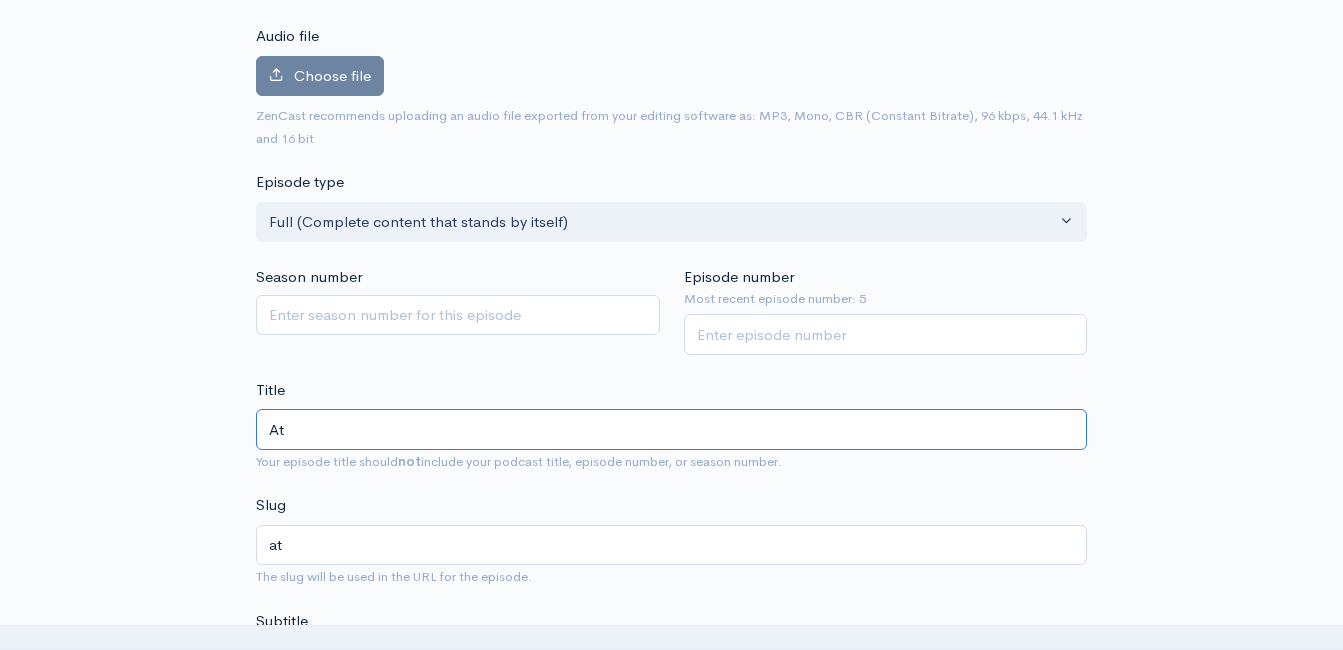 type on "A" 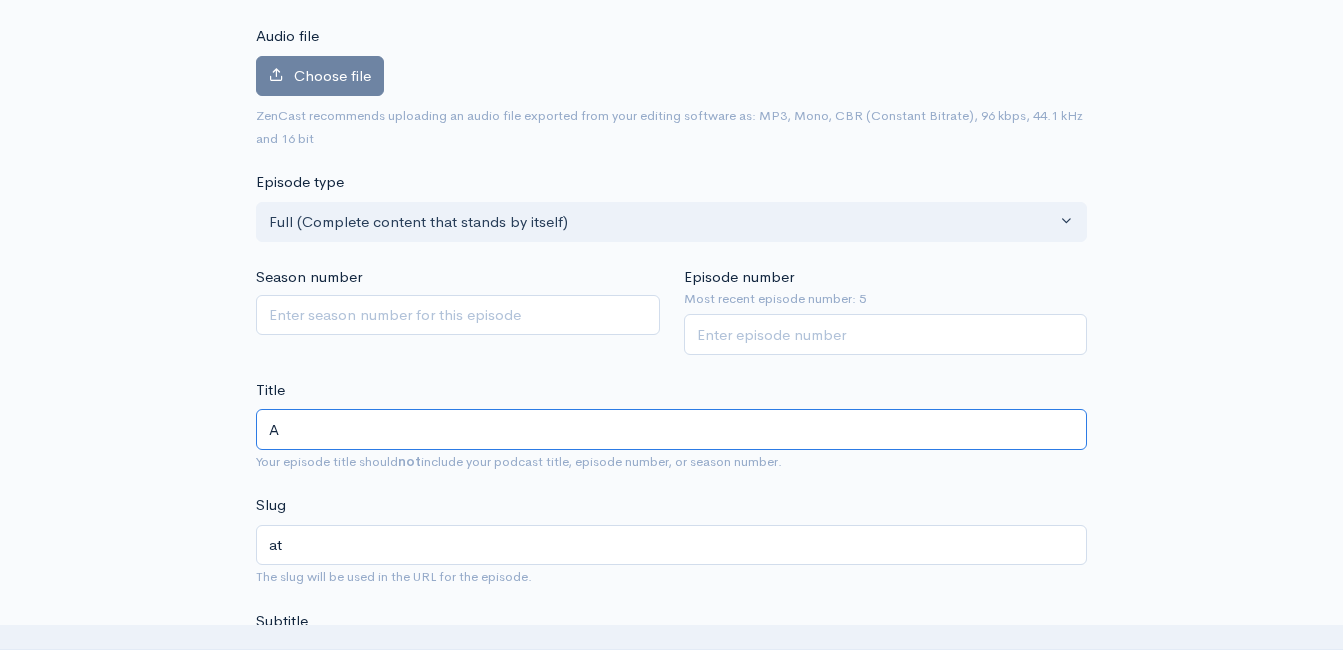 type on "a" 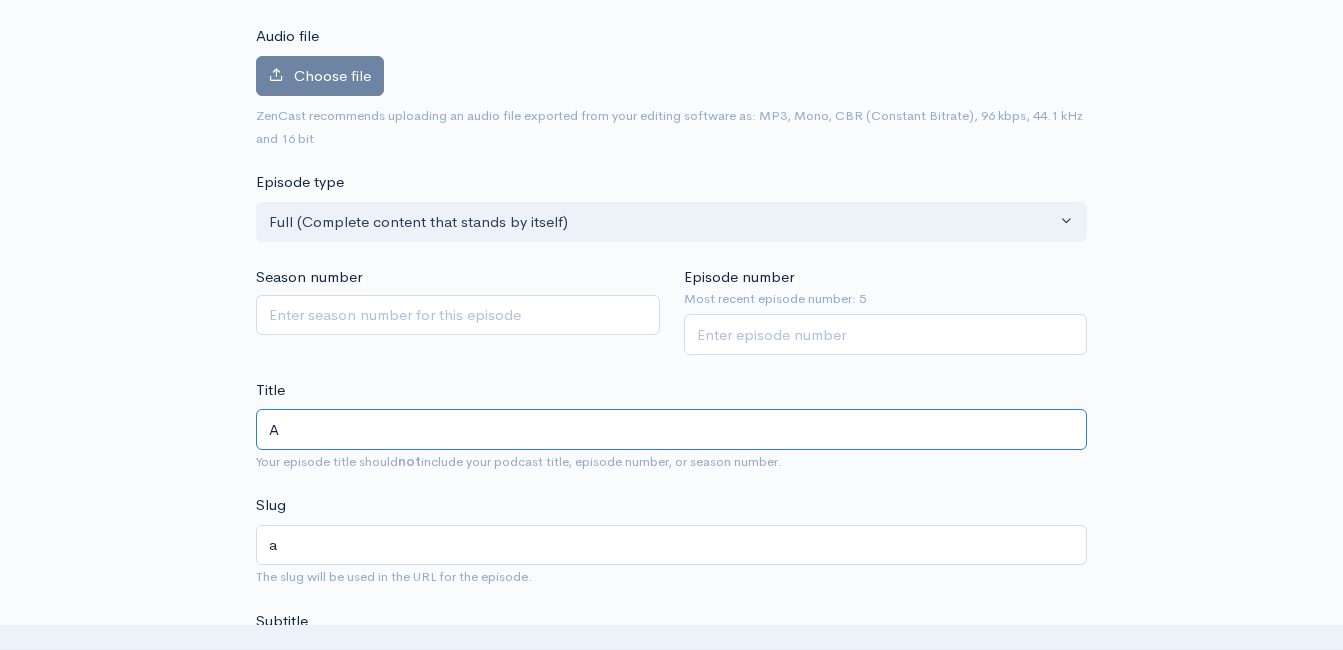 type on "Au" 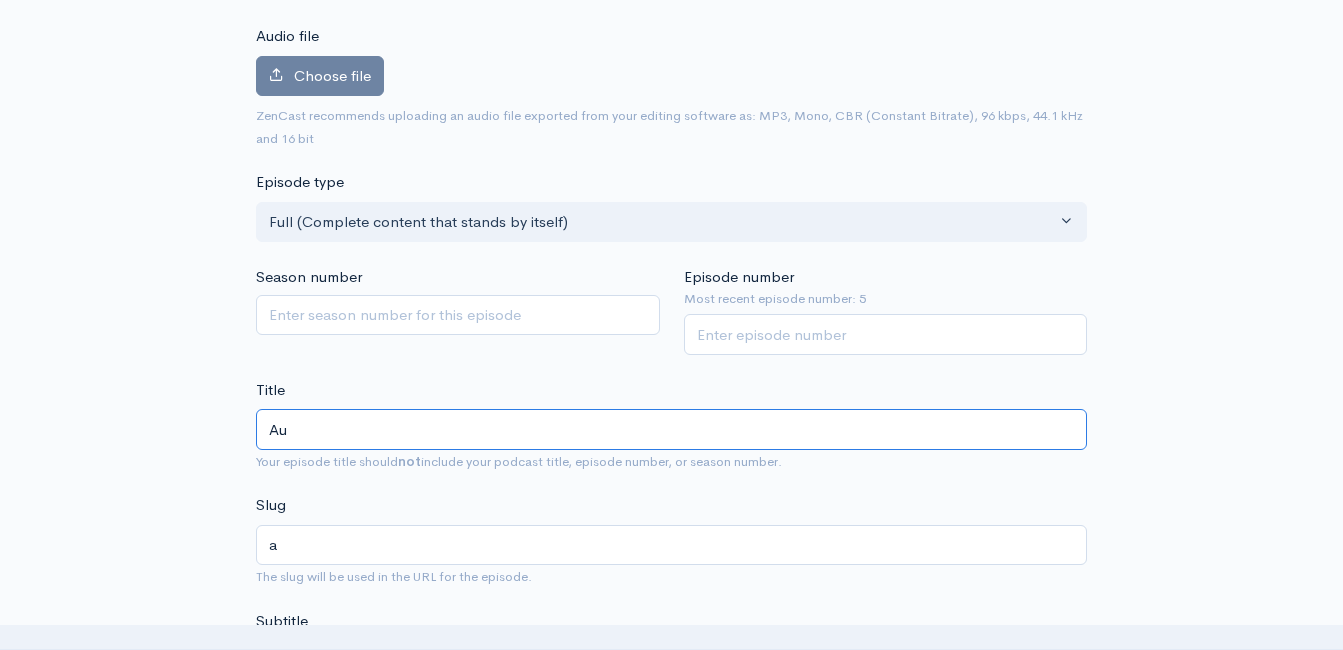 type on "au" 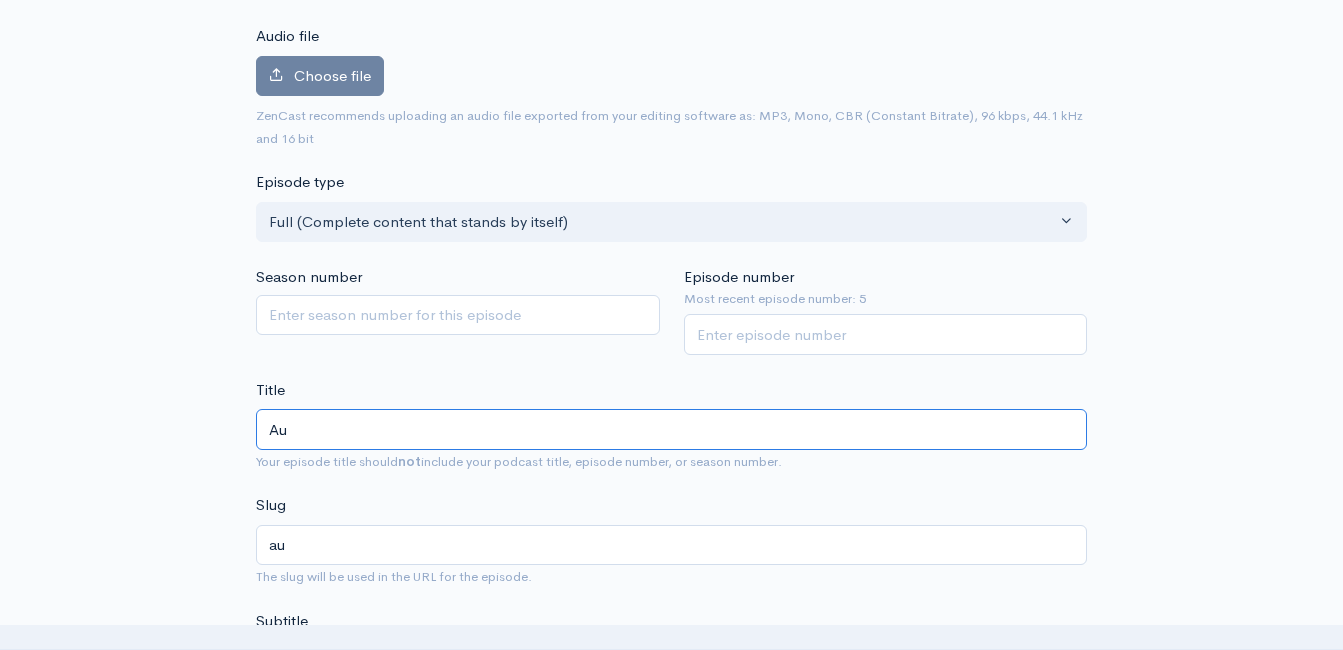 type on "Aut" 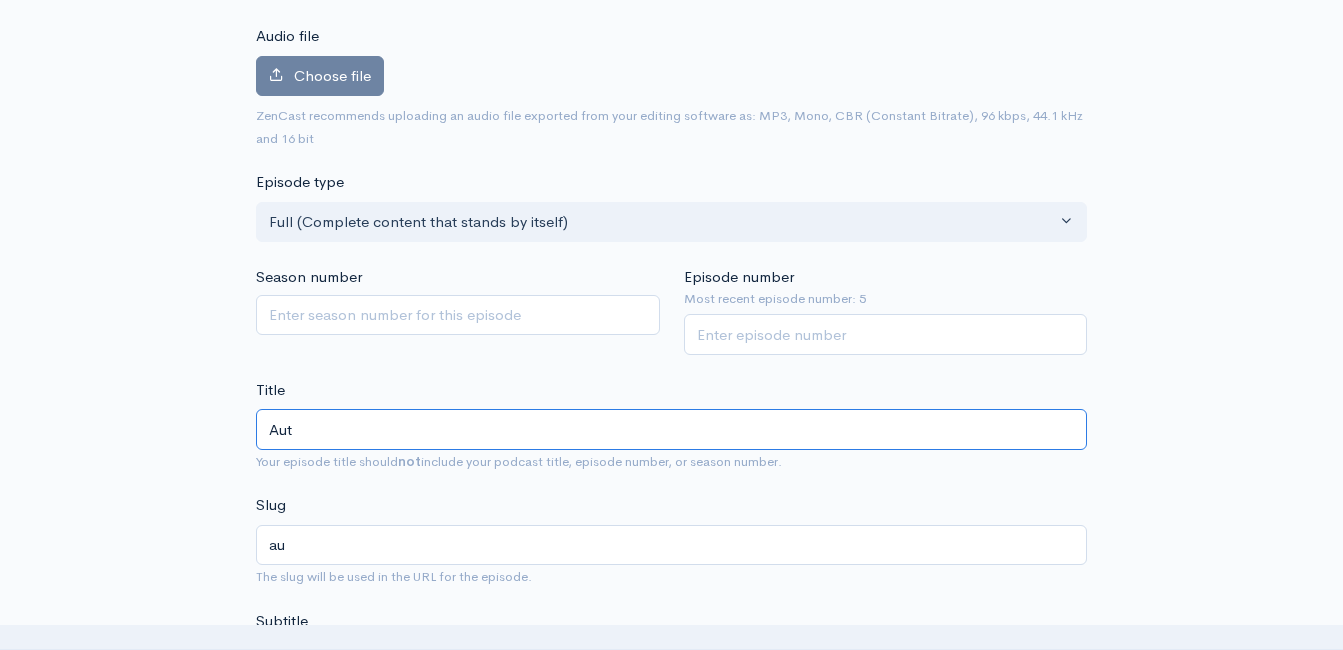 type on "aut" 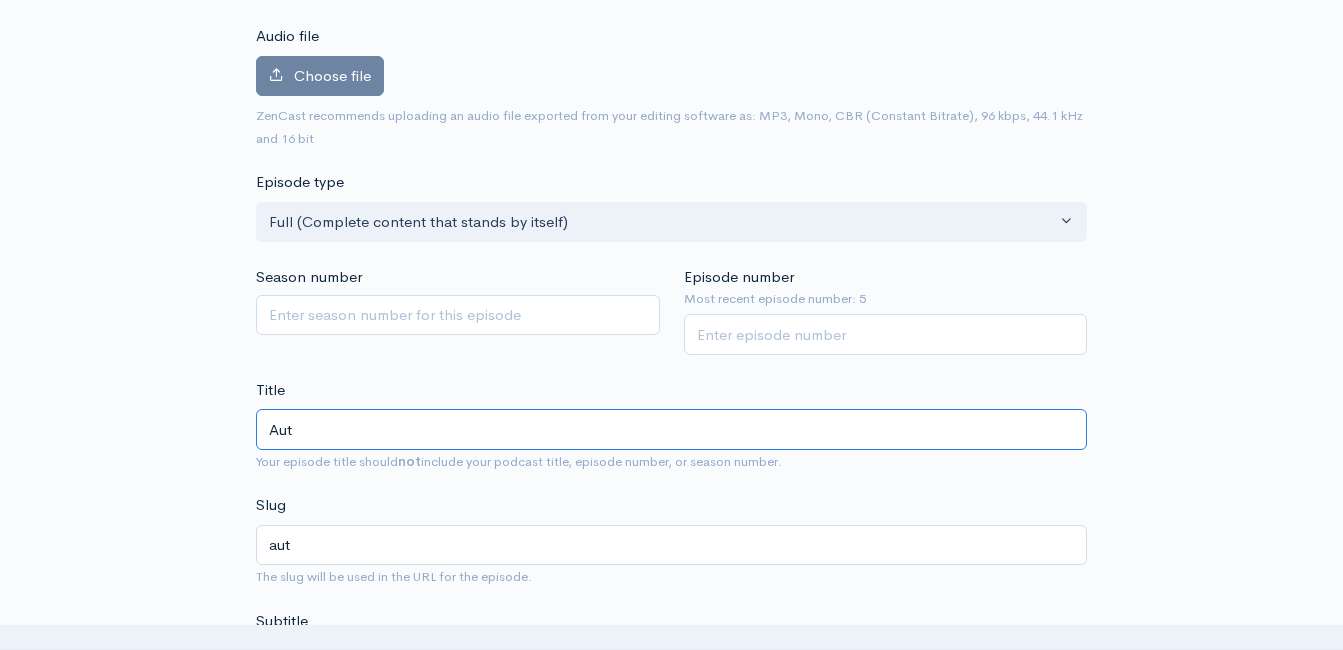 type on "Auto" 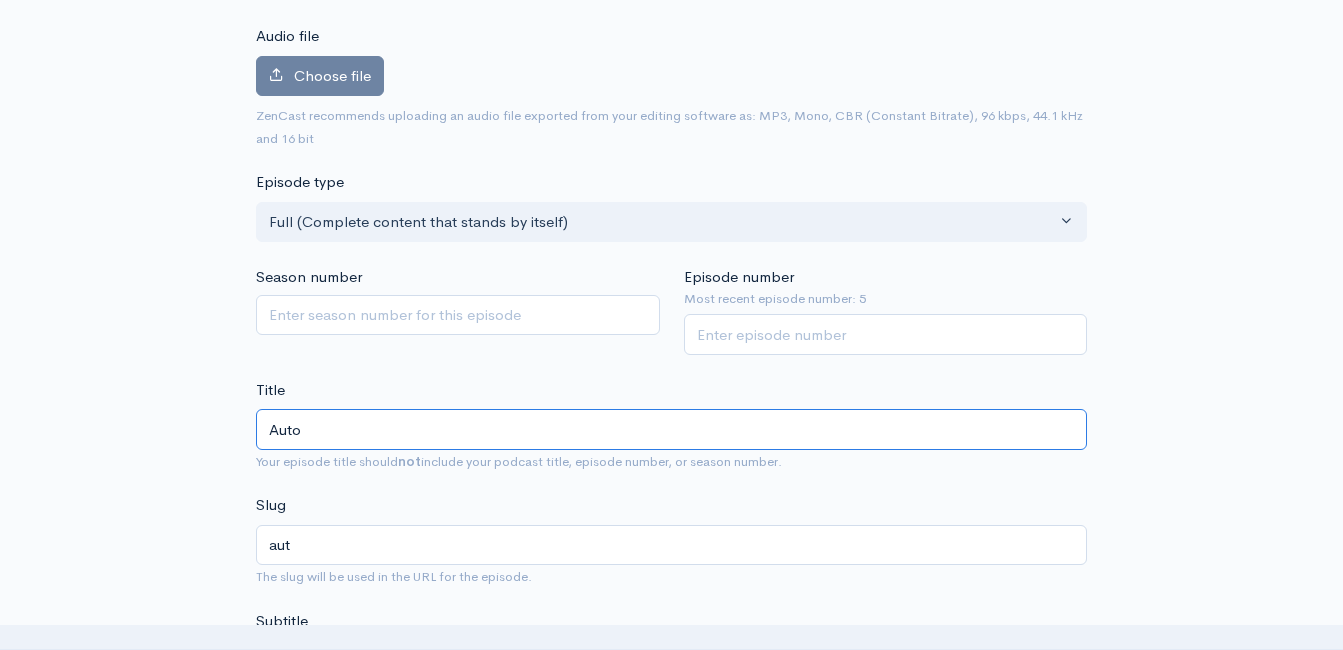 type on "auto" 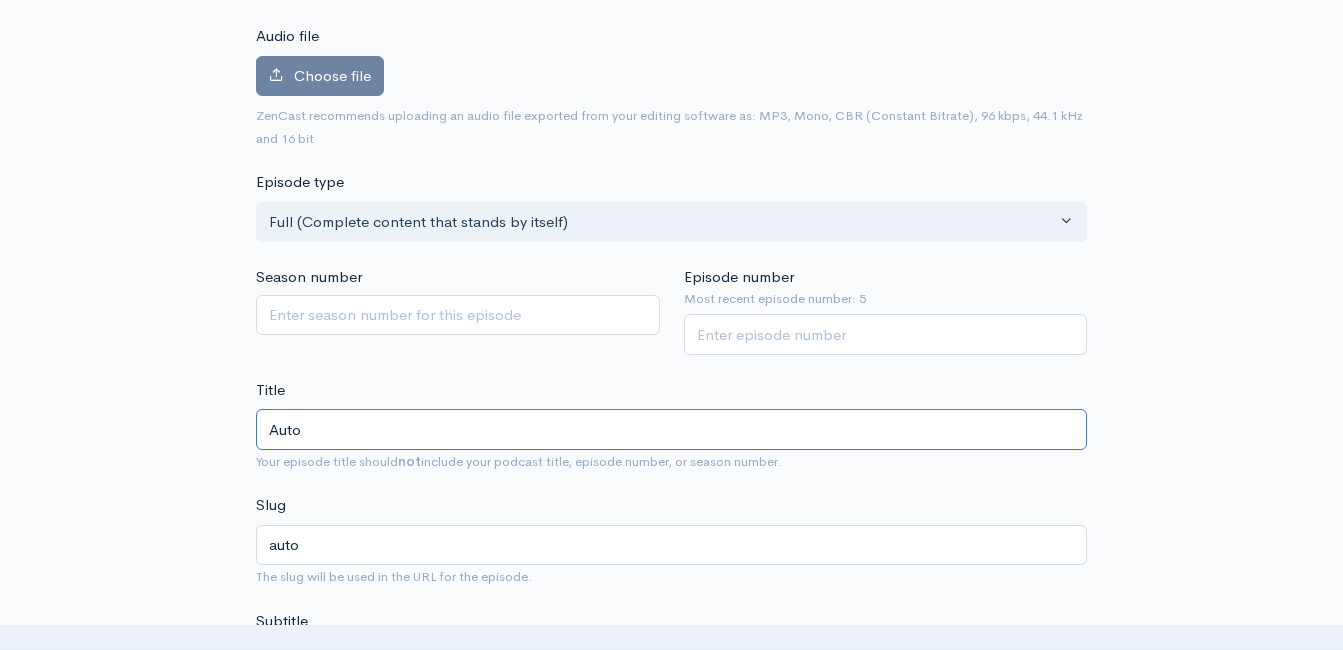 type on "Auto I" 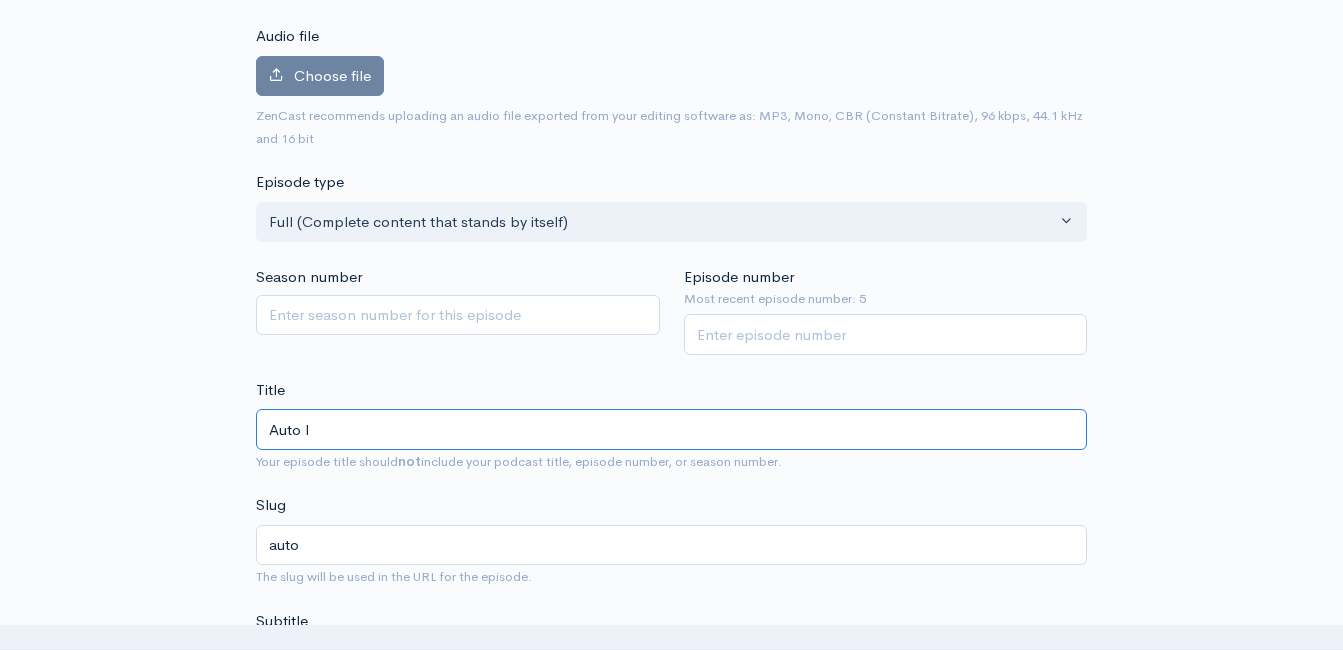 type on "auto-i" 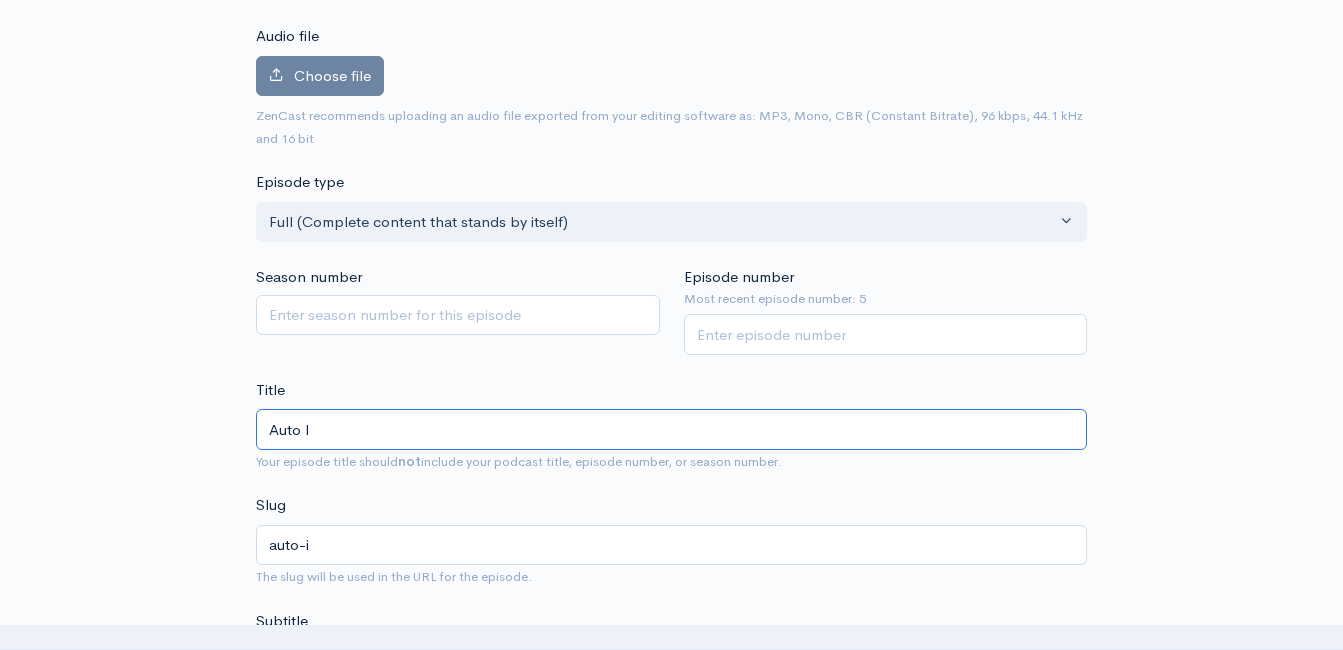 type on "Auto In" 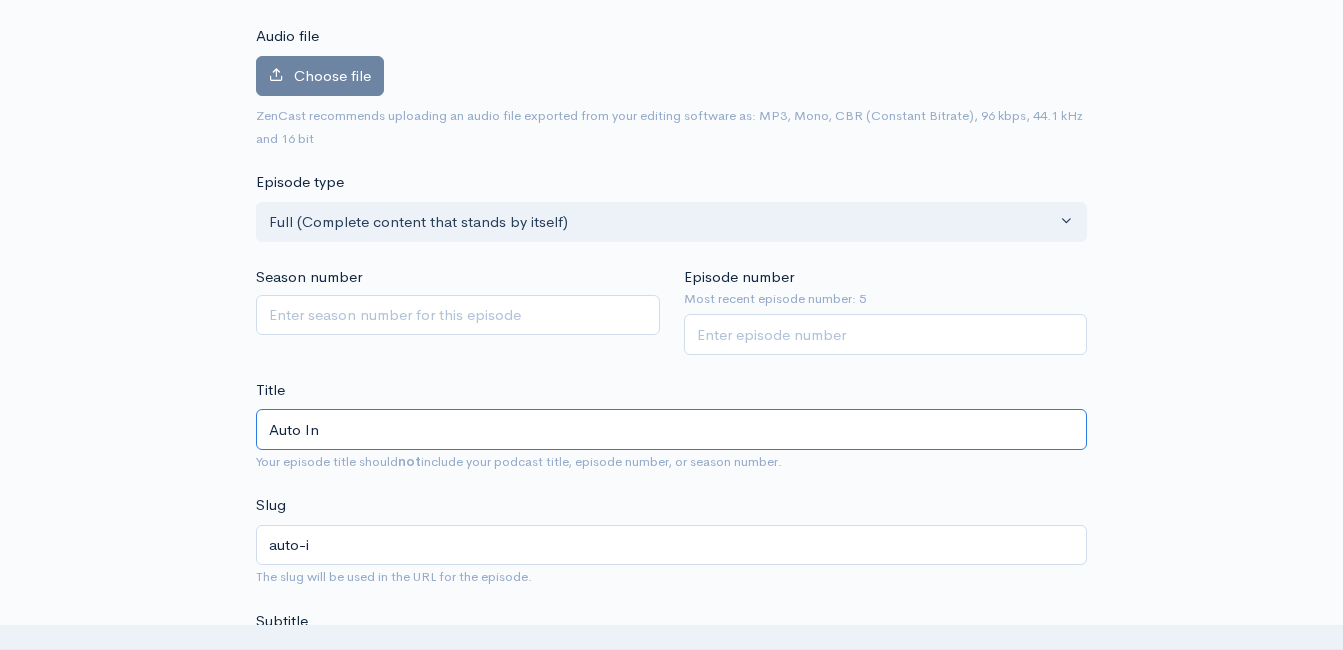type on "auto-in" 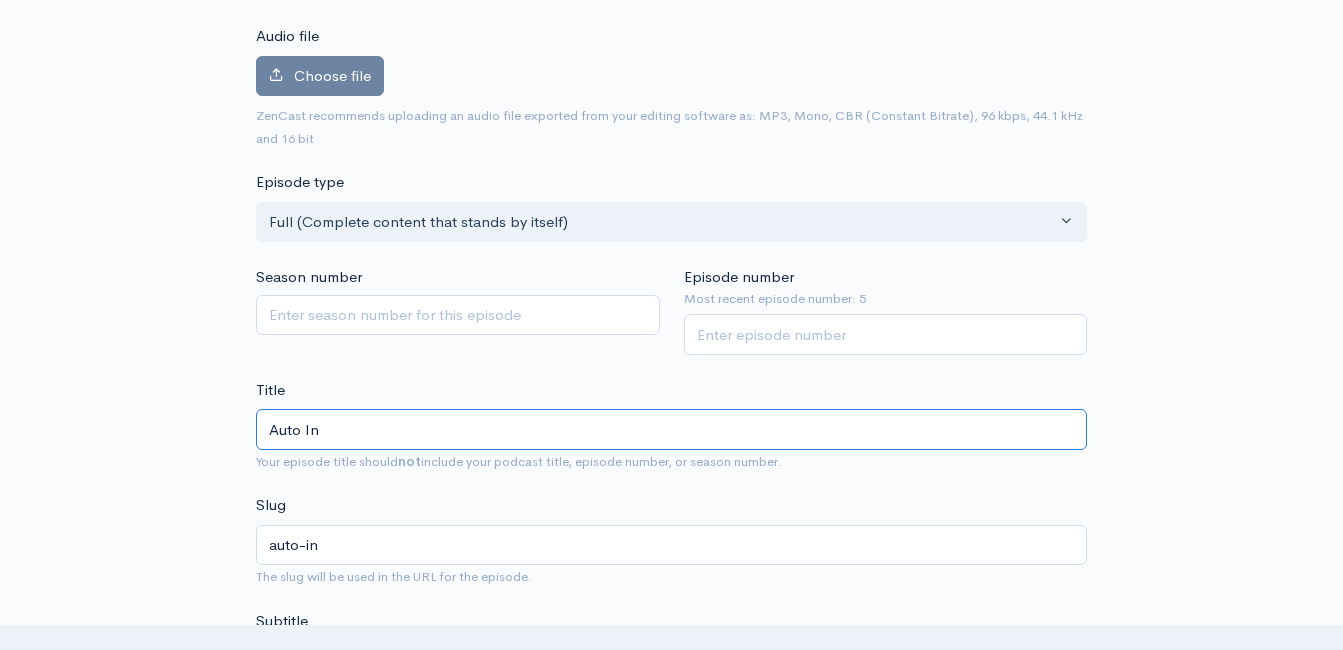type on "Auto Ins" 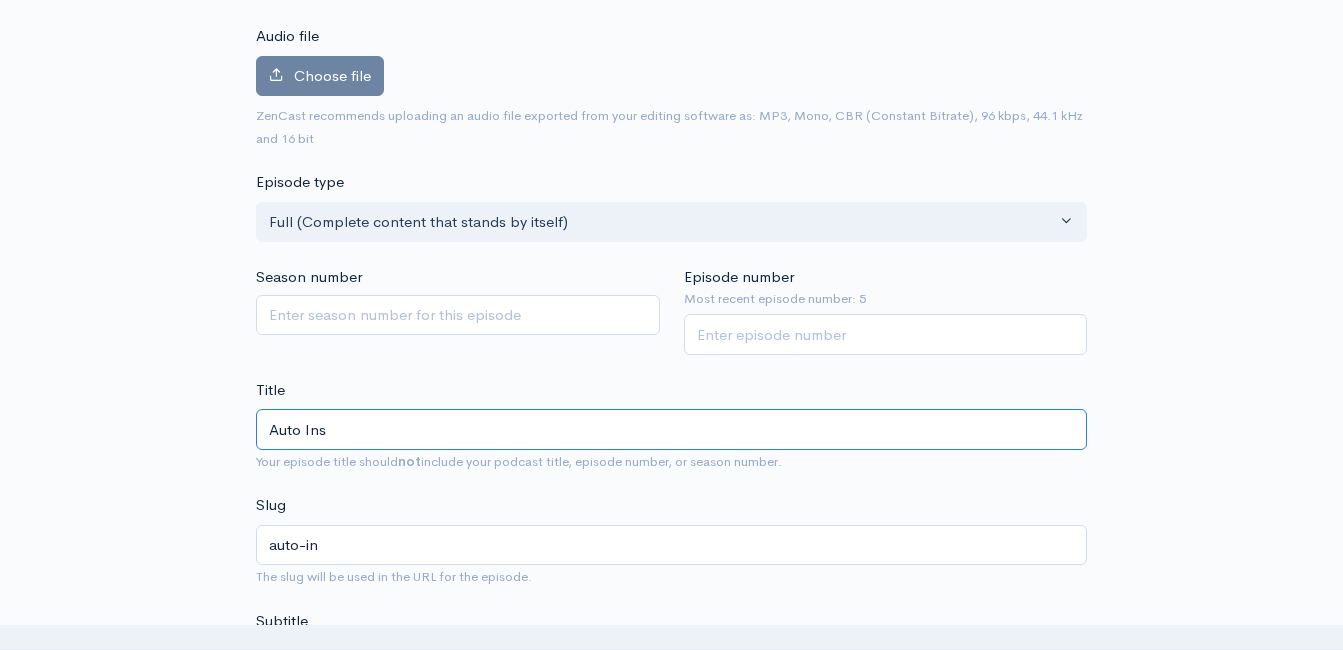 type on "auto-ins" 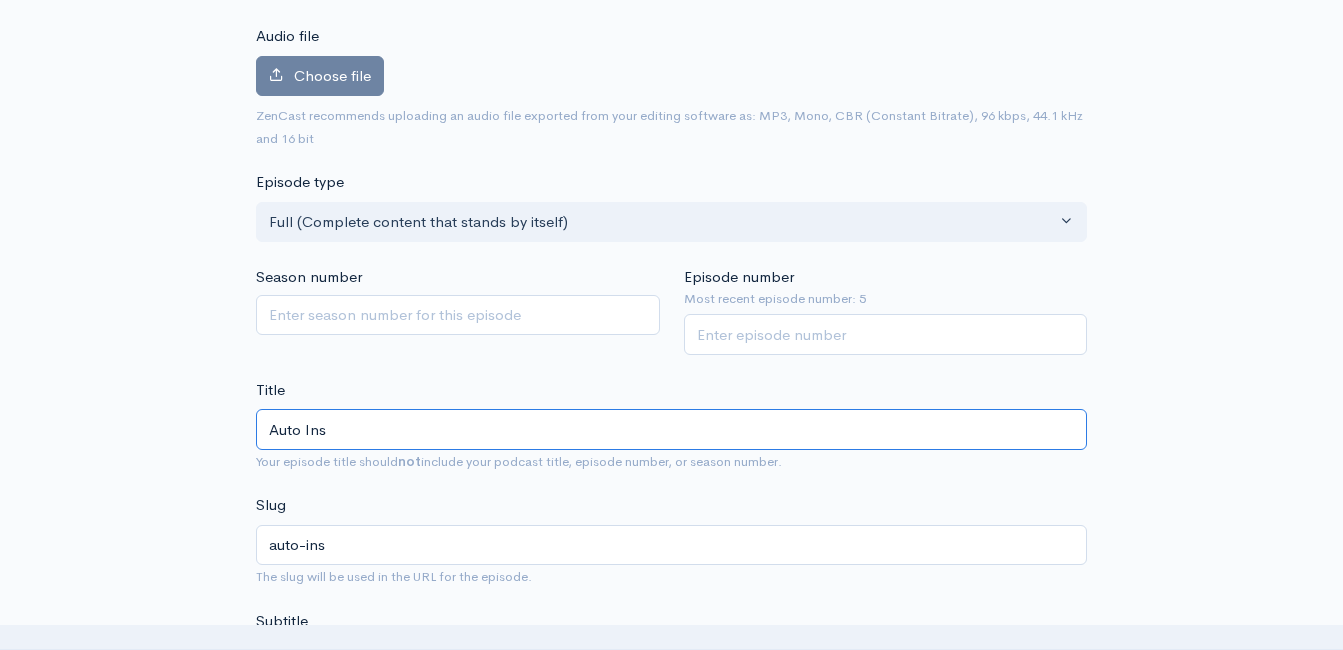 type on "Auto Insu" 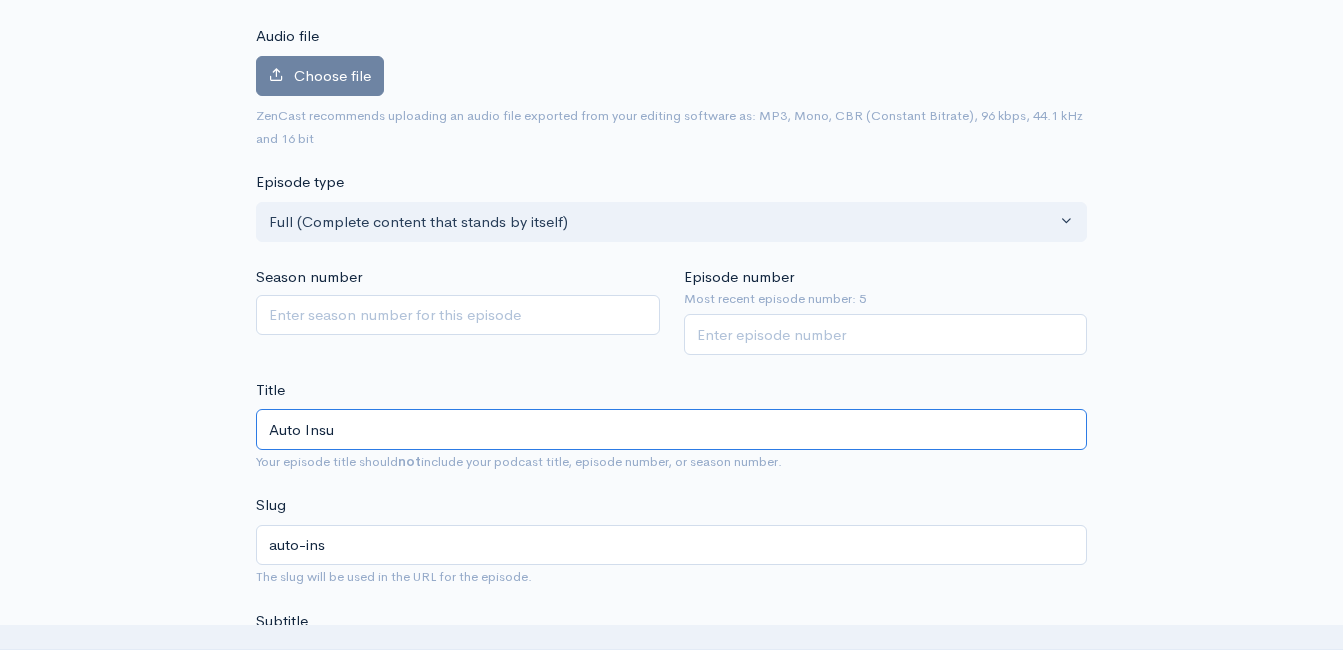 type on "auto-insu" 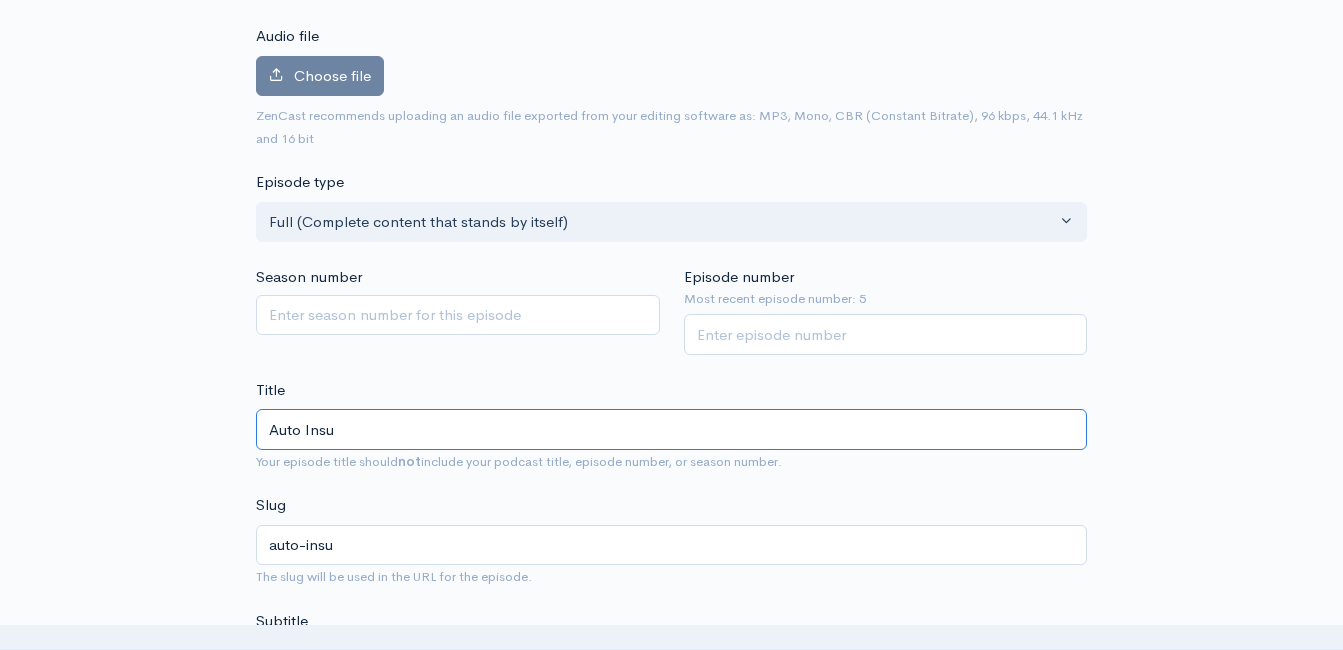 type on "Auto Insur" 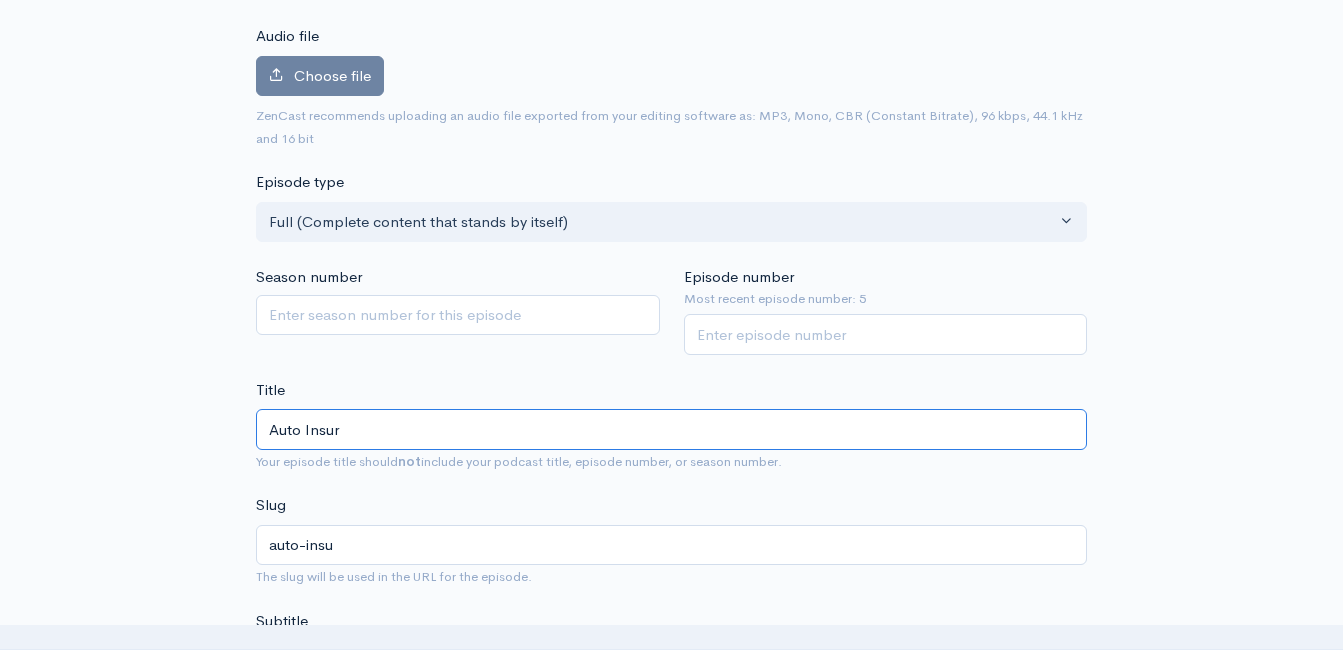type on "auto-insur" 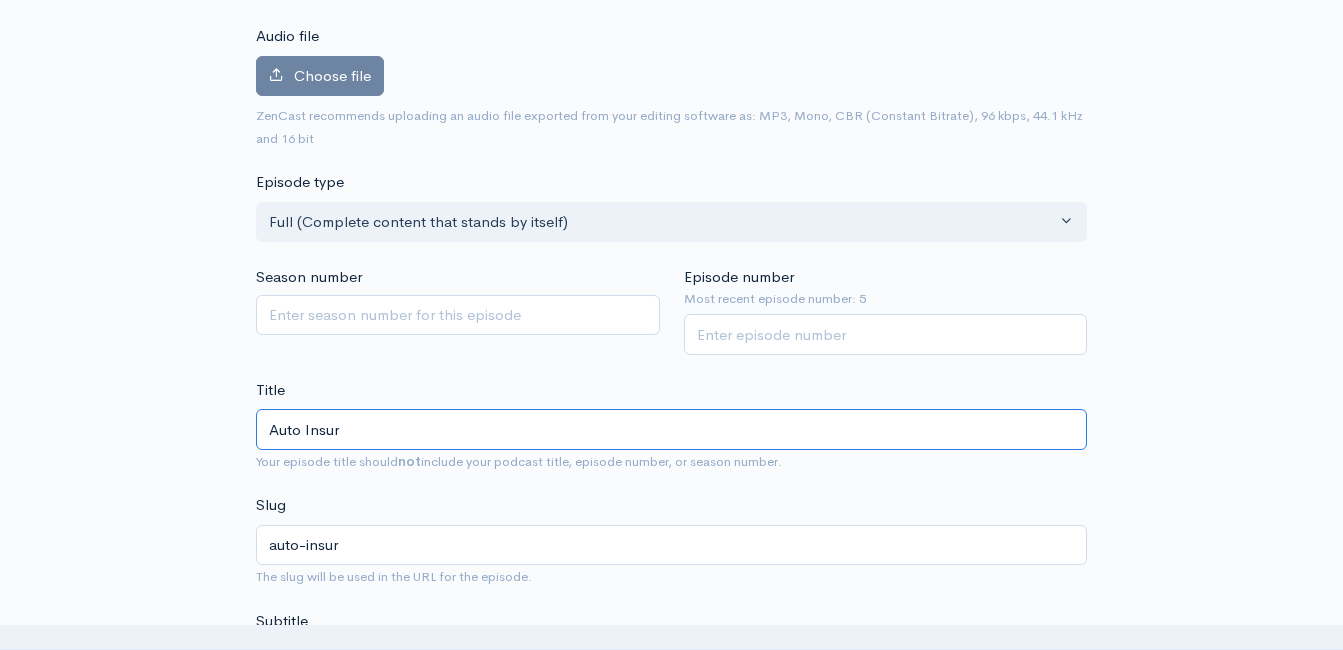type on "Auto Insura" 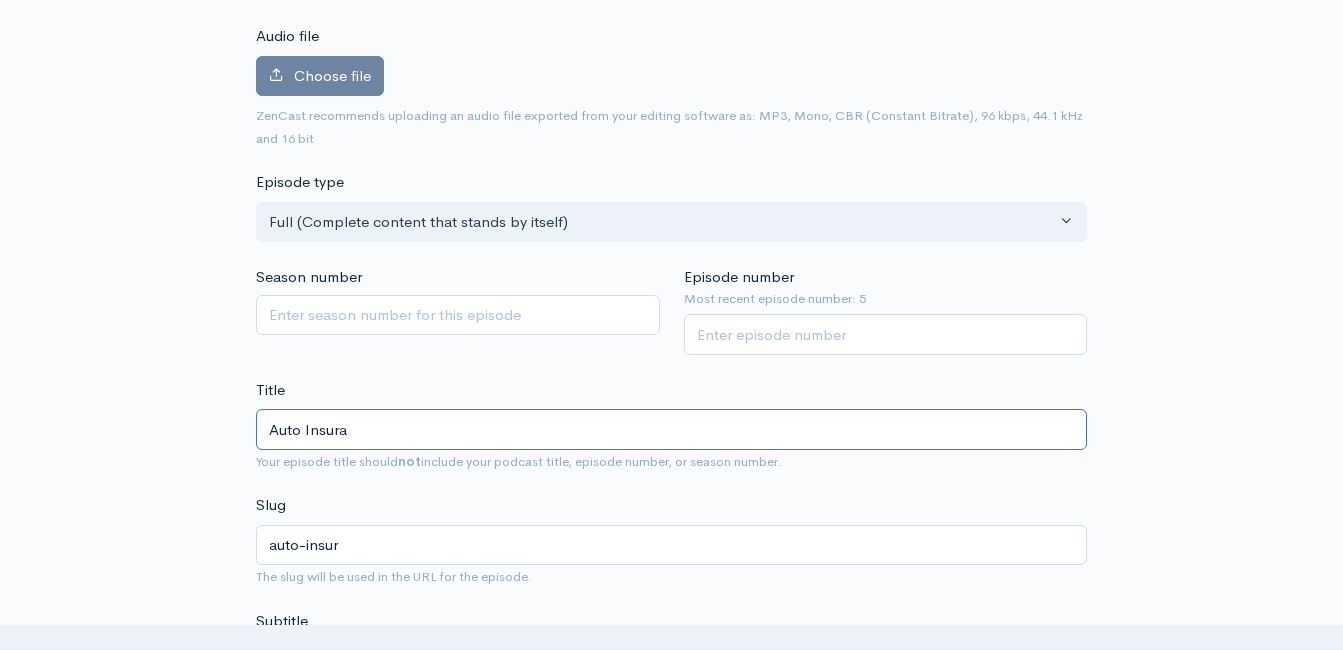 type on "auto-insura" 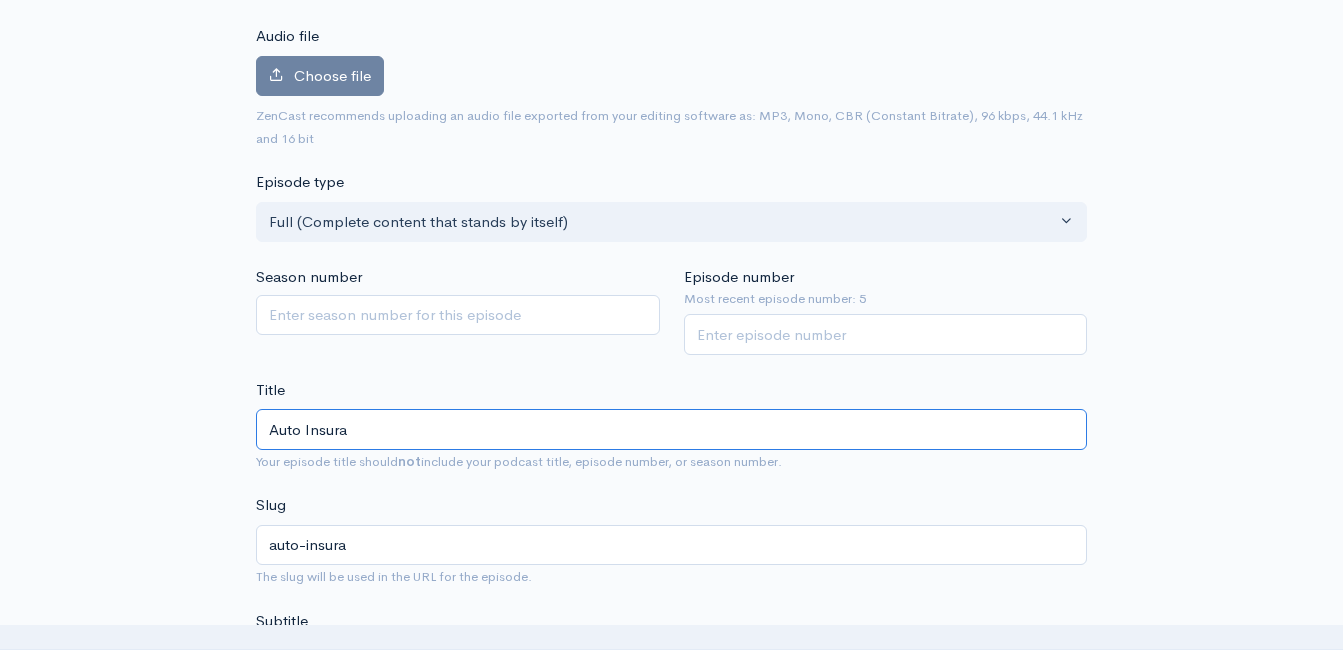 type on "Auto Insurac" 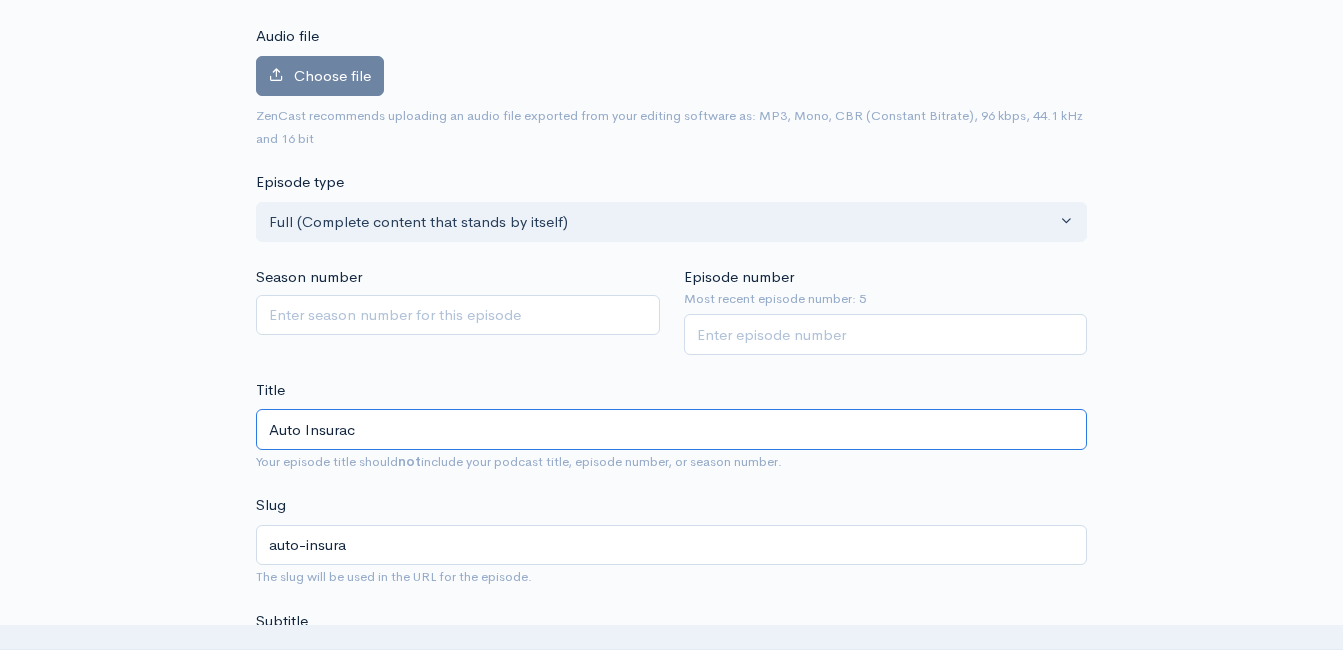 type on "auto-insurac" 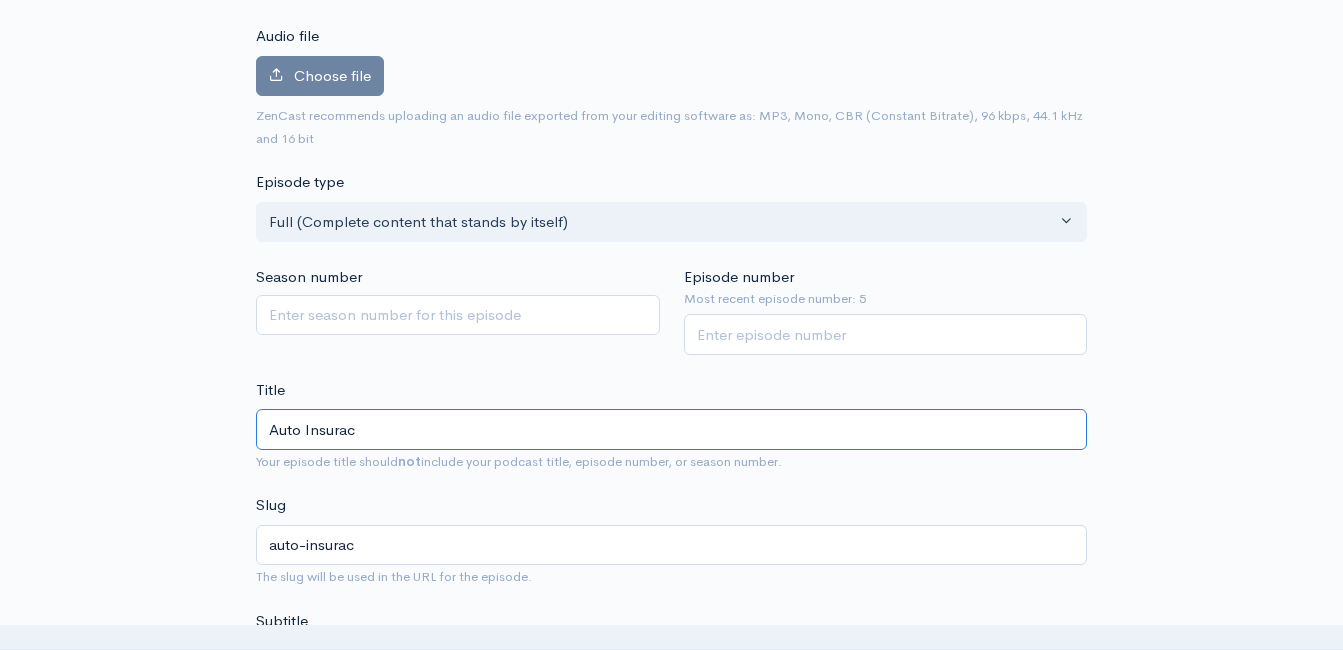 type on "Auto Insuracn" 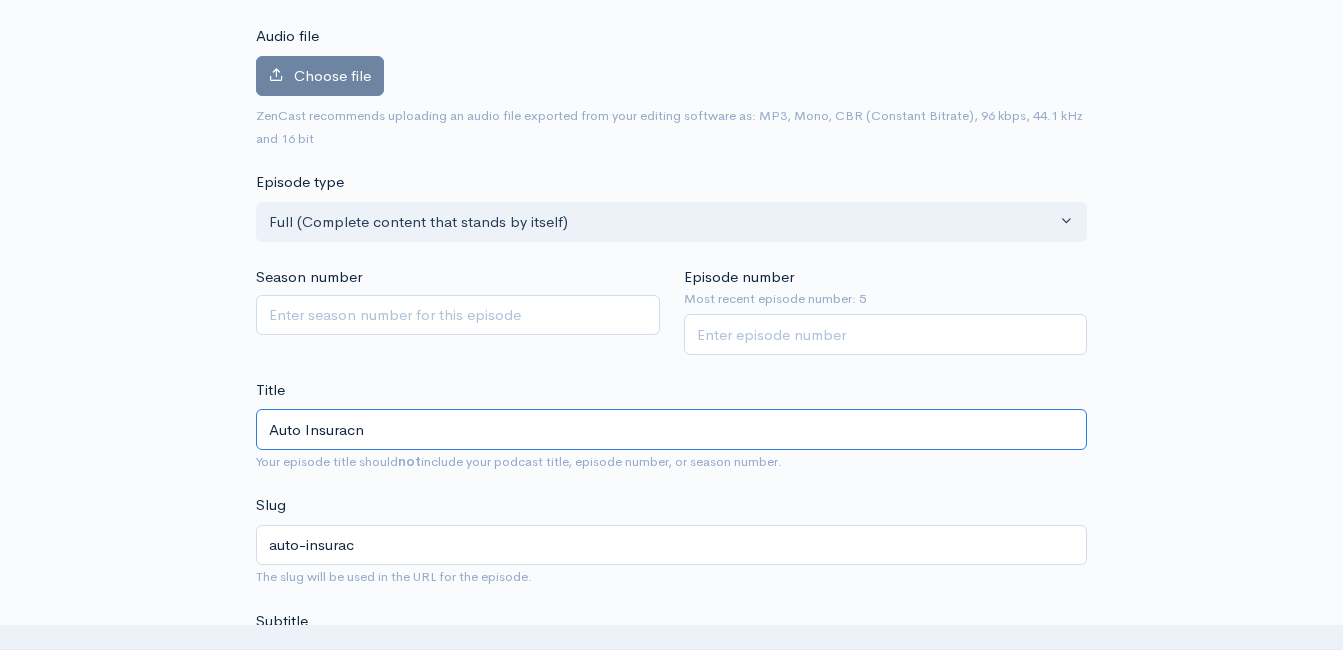 type on "auto-insuracn" 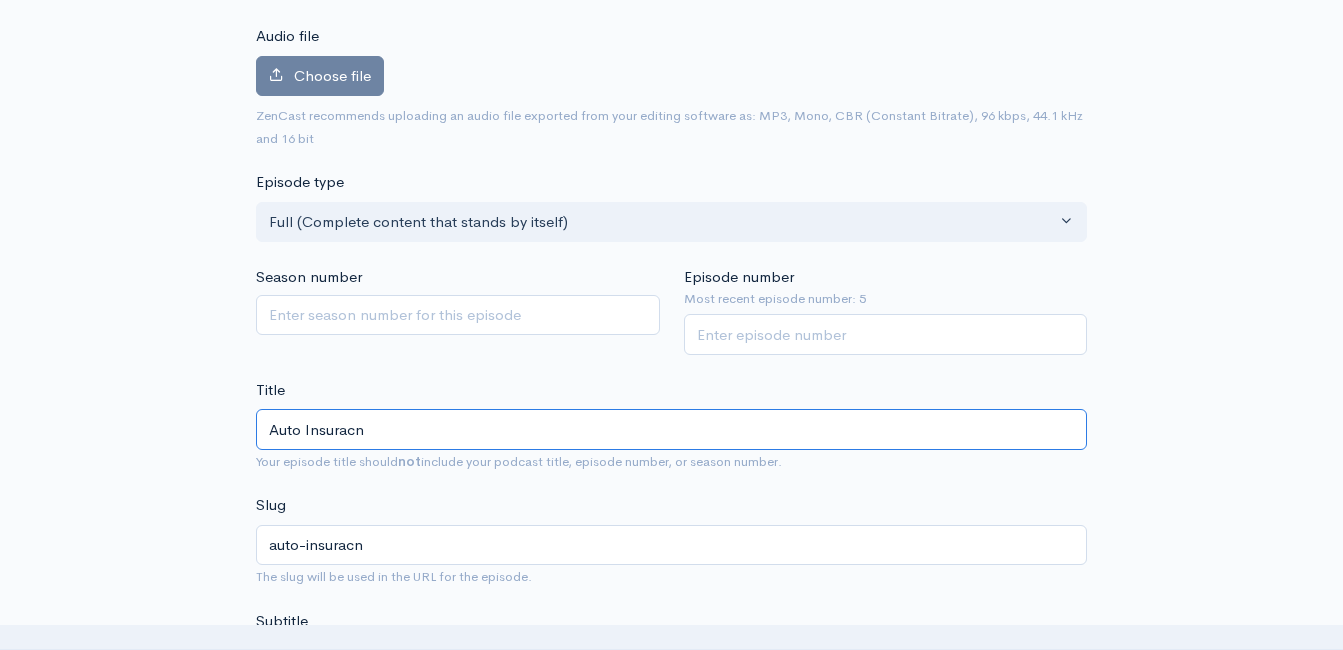 type on "Auto Insurac" 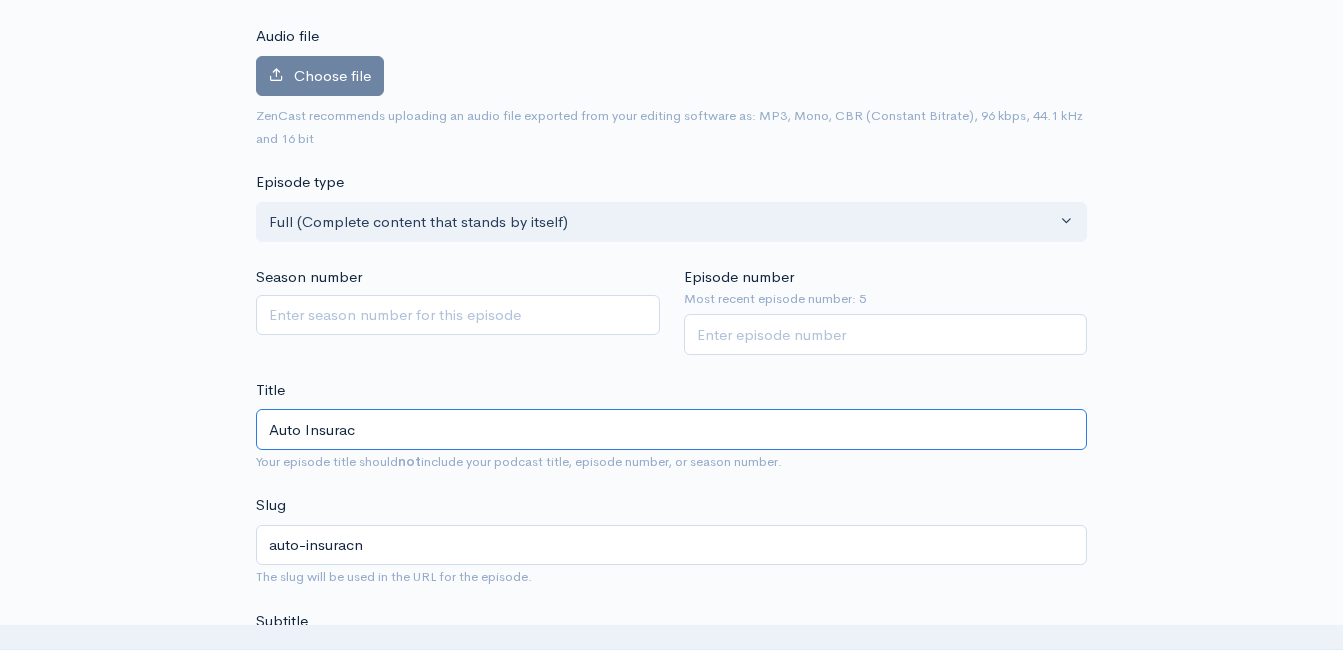 type on "auto-insurac" 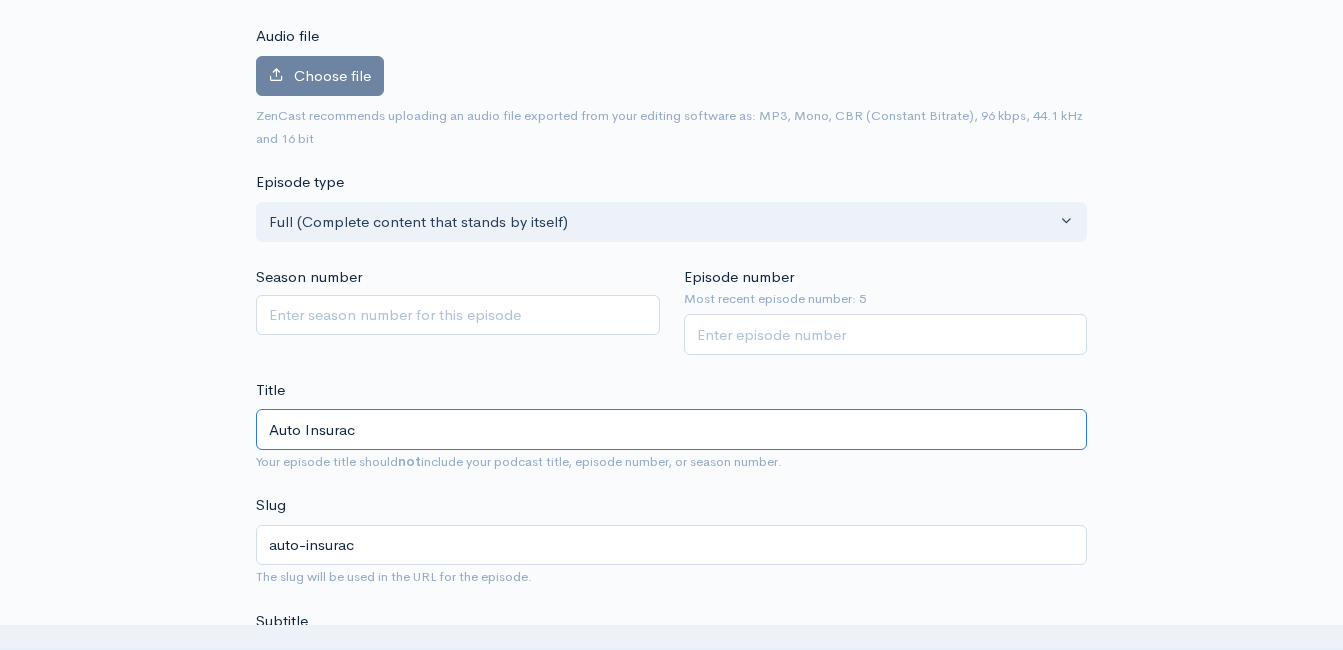 type on "Auto Insura" 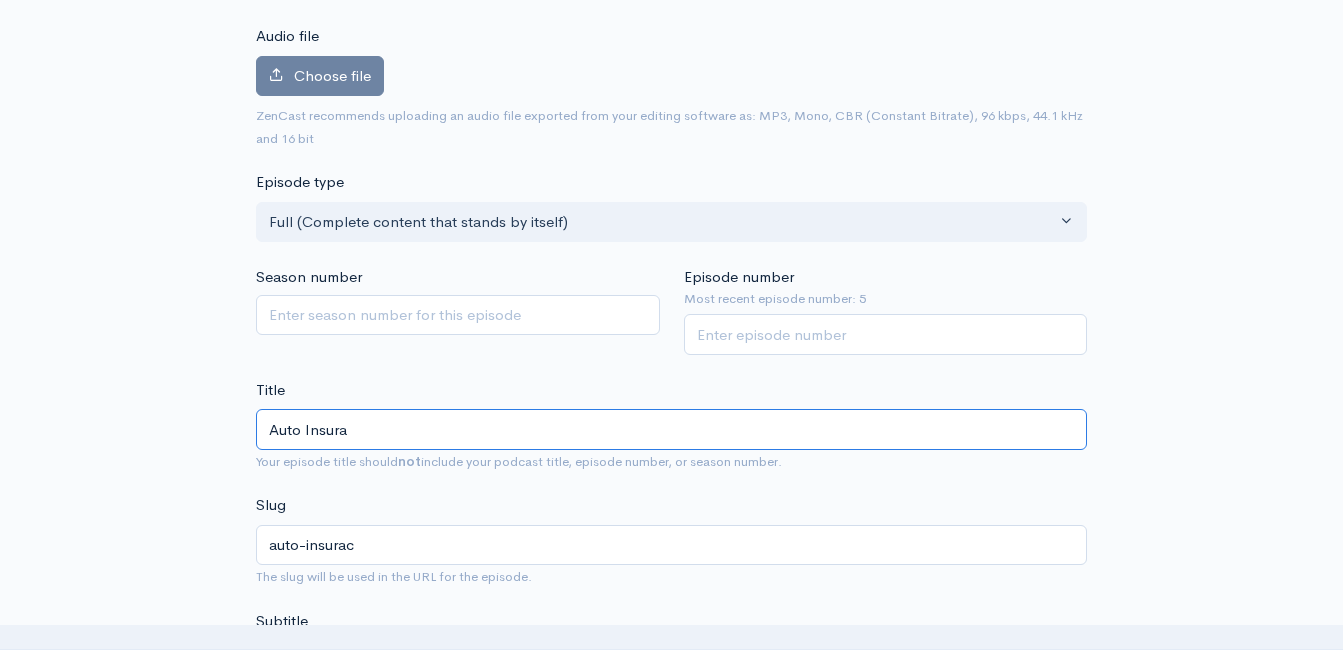 type on "auto-insura" 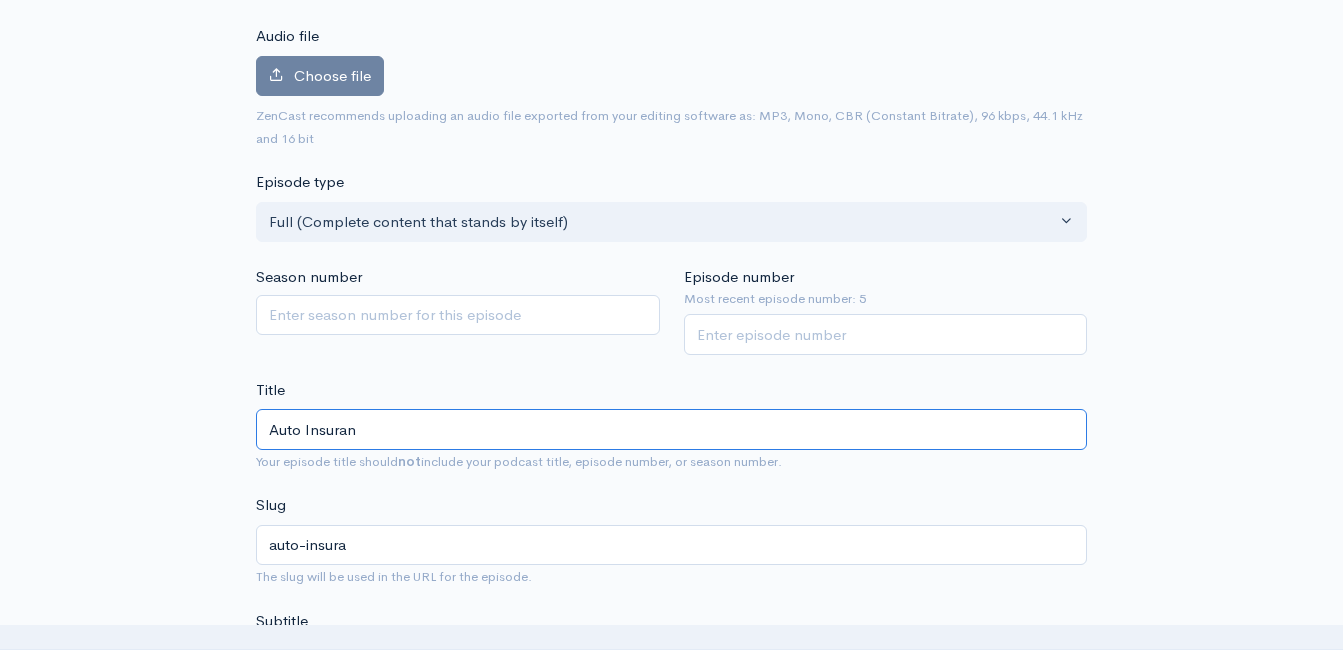 type on "Auto Insuranc" 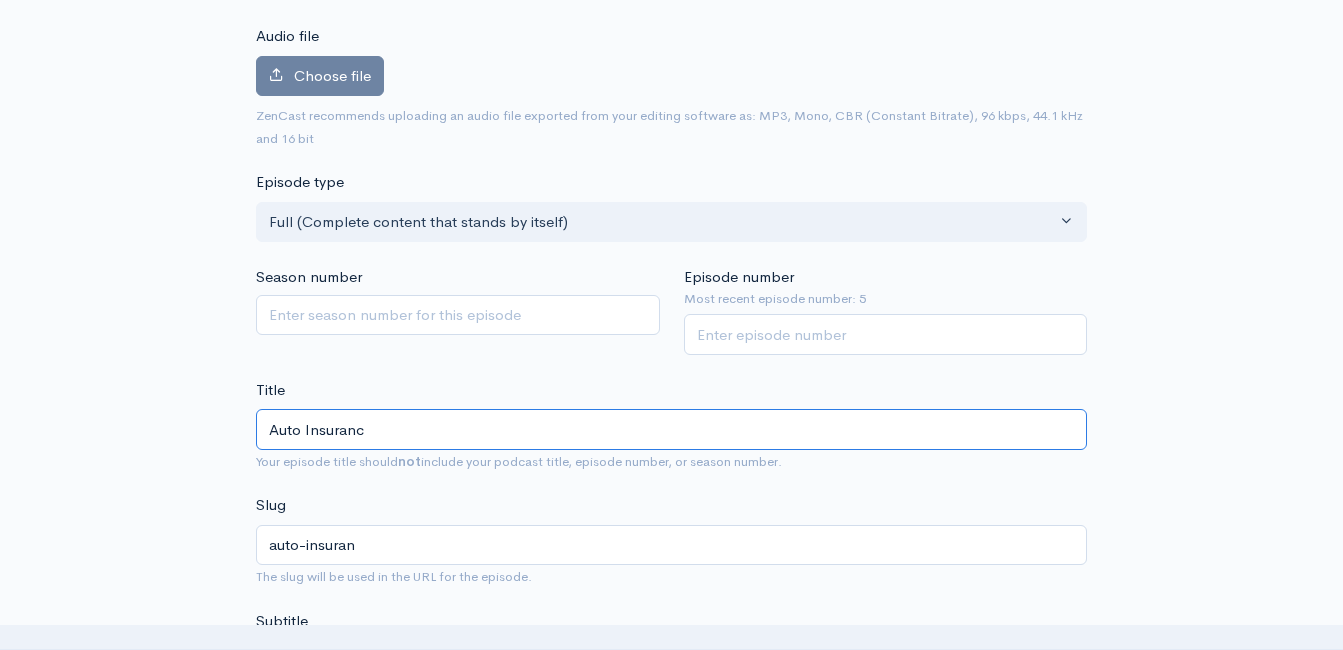 type on "auto-insuranc" 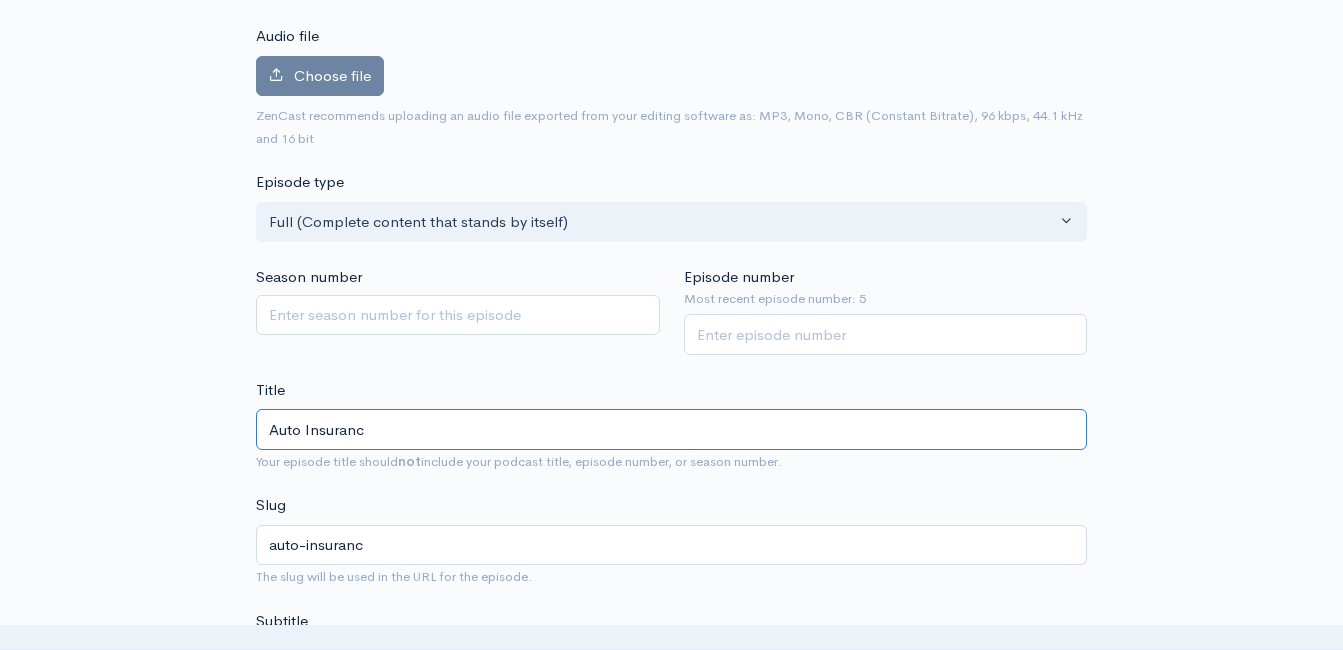 type on "Auto Insurance" 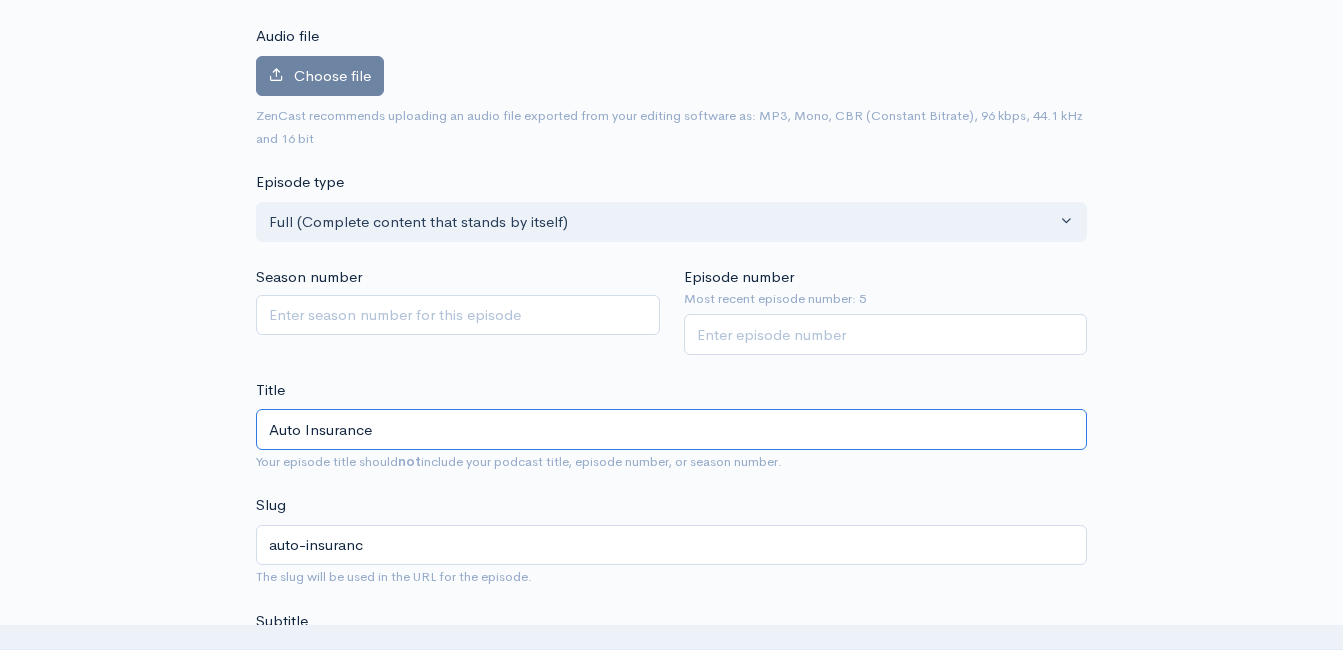 type on "auto-insurance" 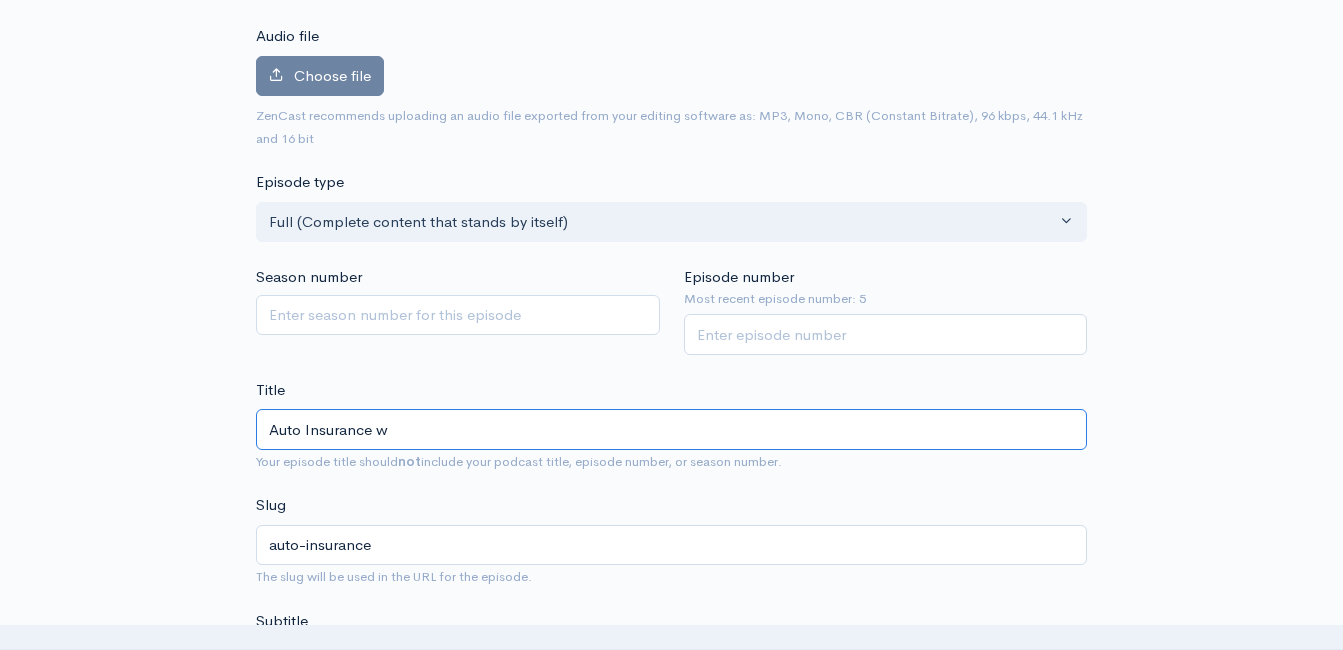 type on "Auto Insurance wi" 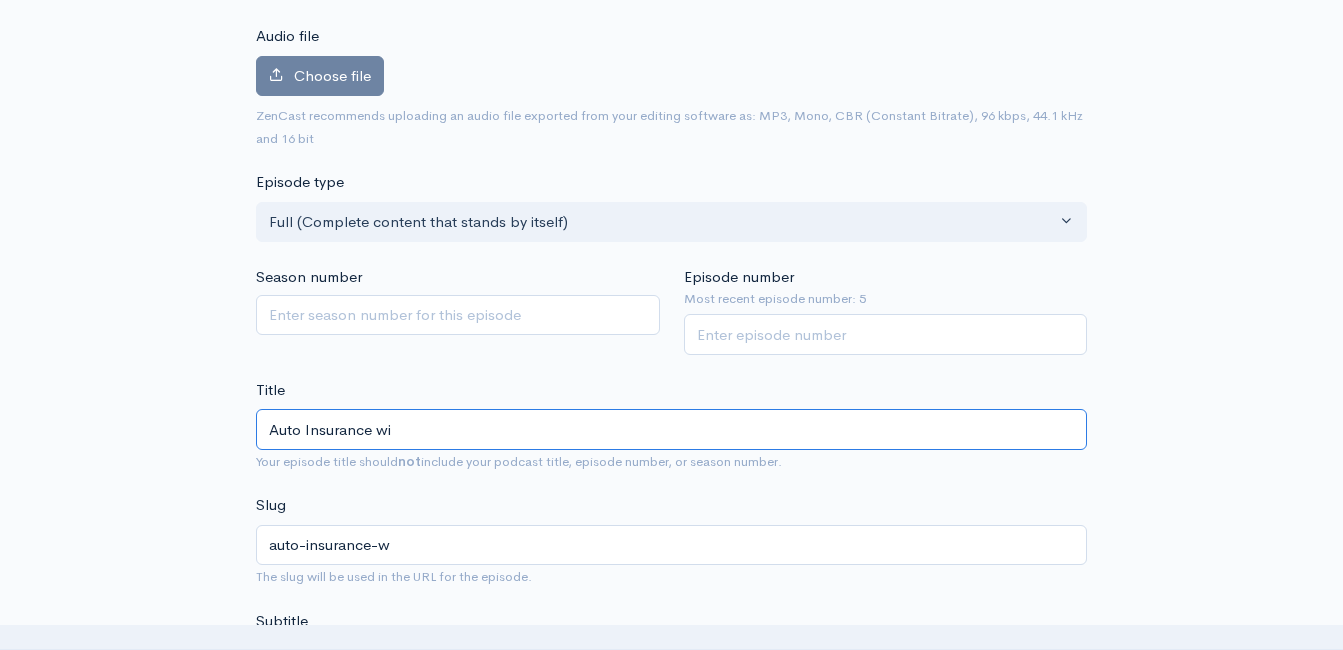 type on "auto-insurance-wi" 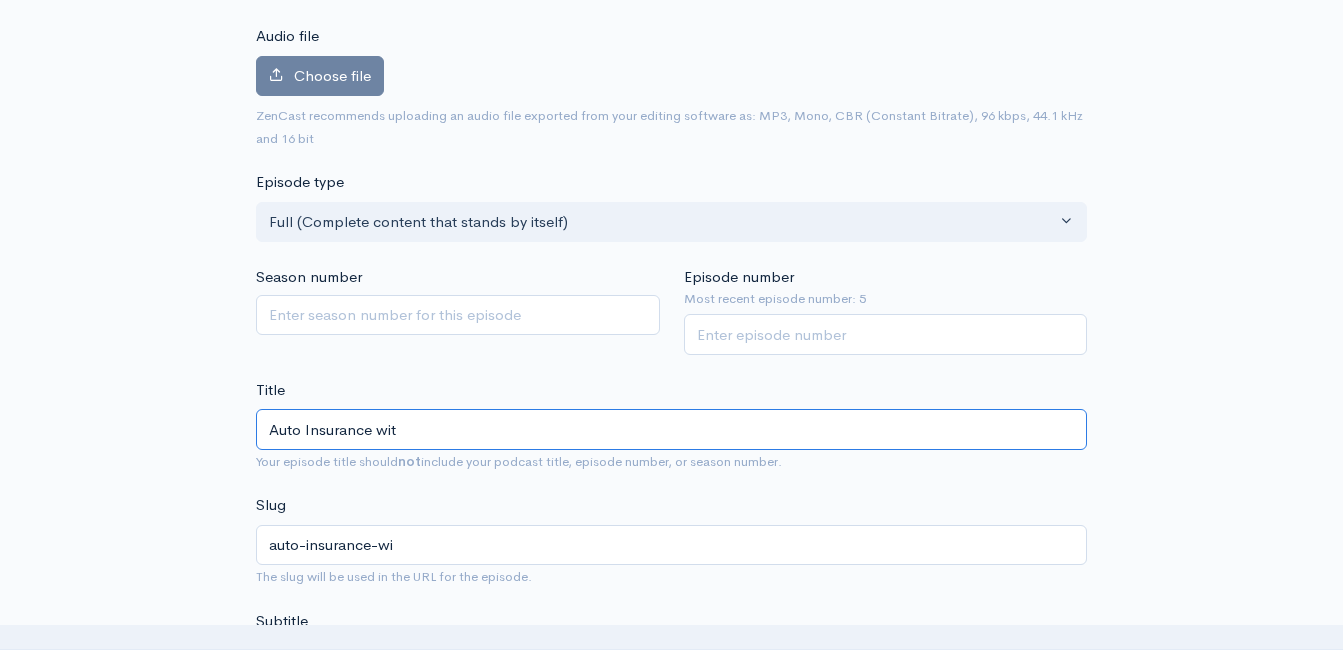 type on "Auto Insurance with" 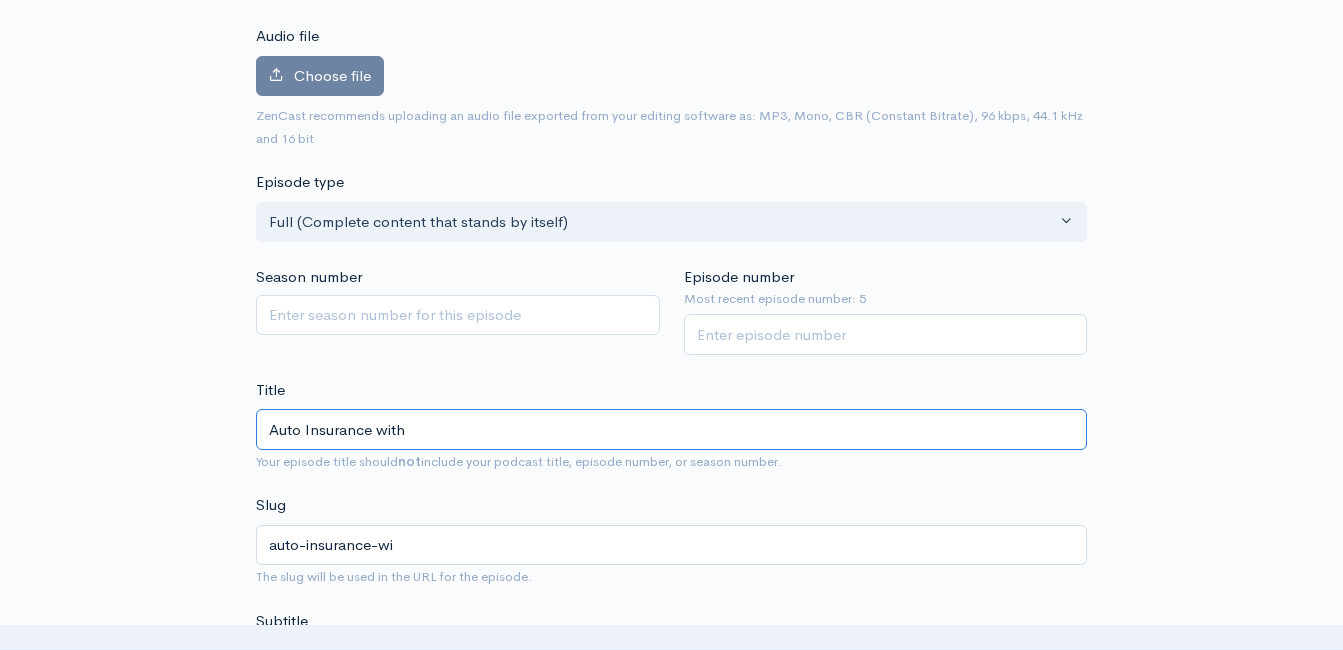 type on "auto-insurance-with" 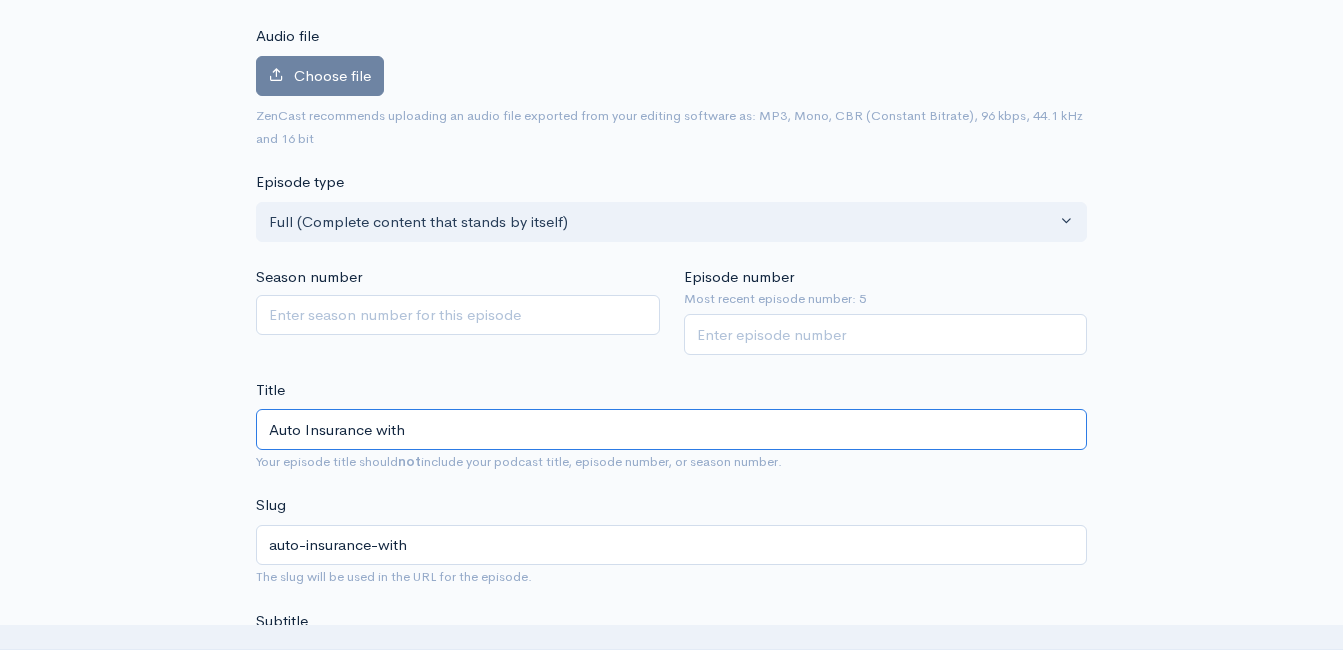 type on "Auto Insurance with [FIRST]" 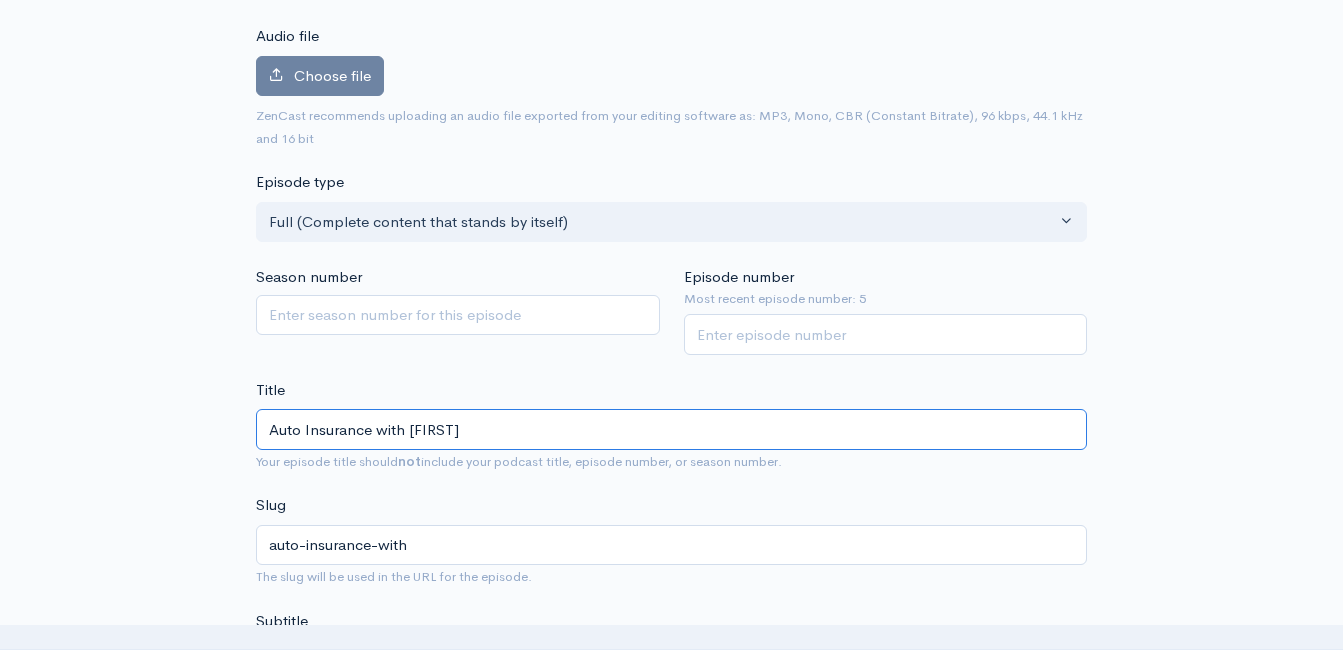 type on "auto-insurance-with-[NAME]" 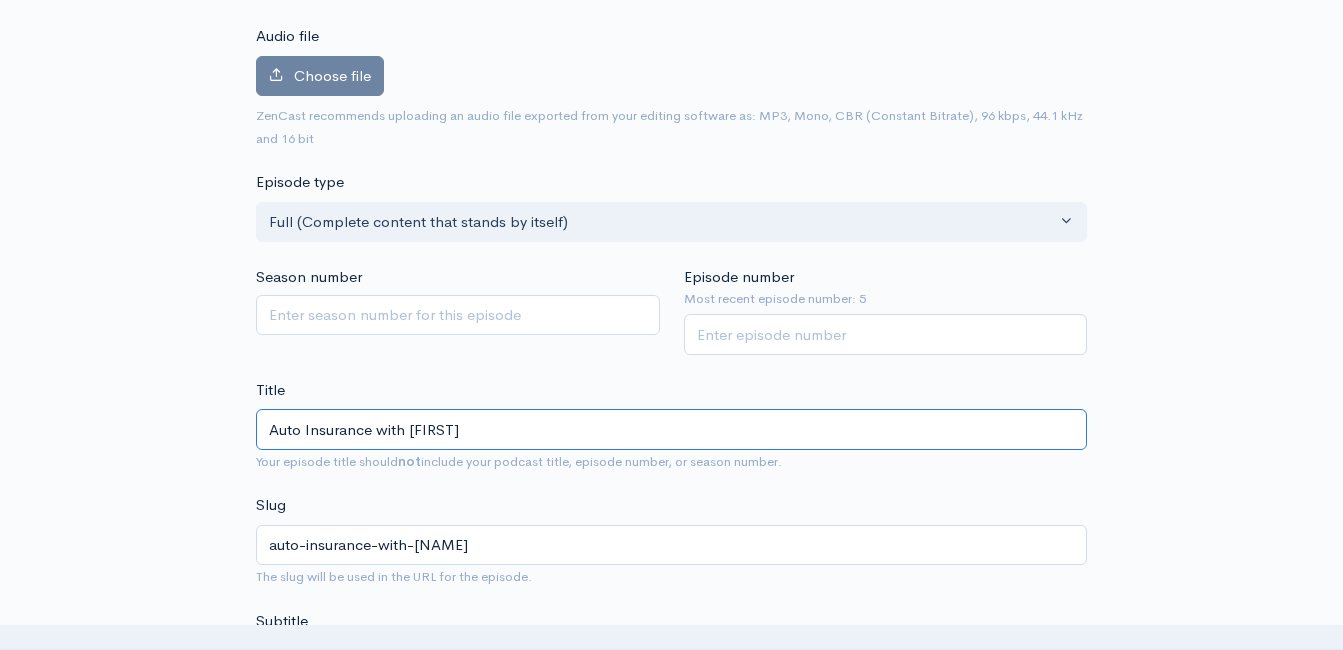 type on "Auto Insurance with [NAME]" 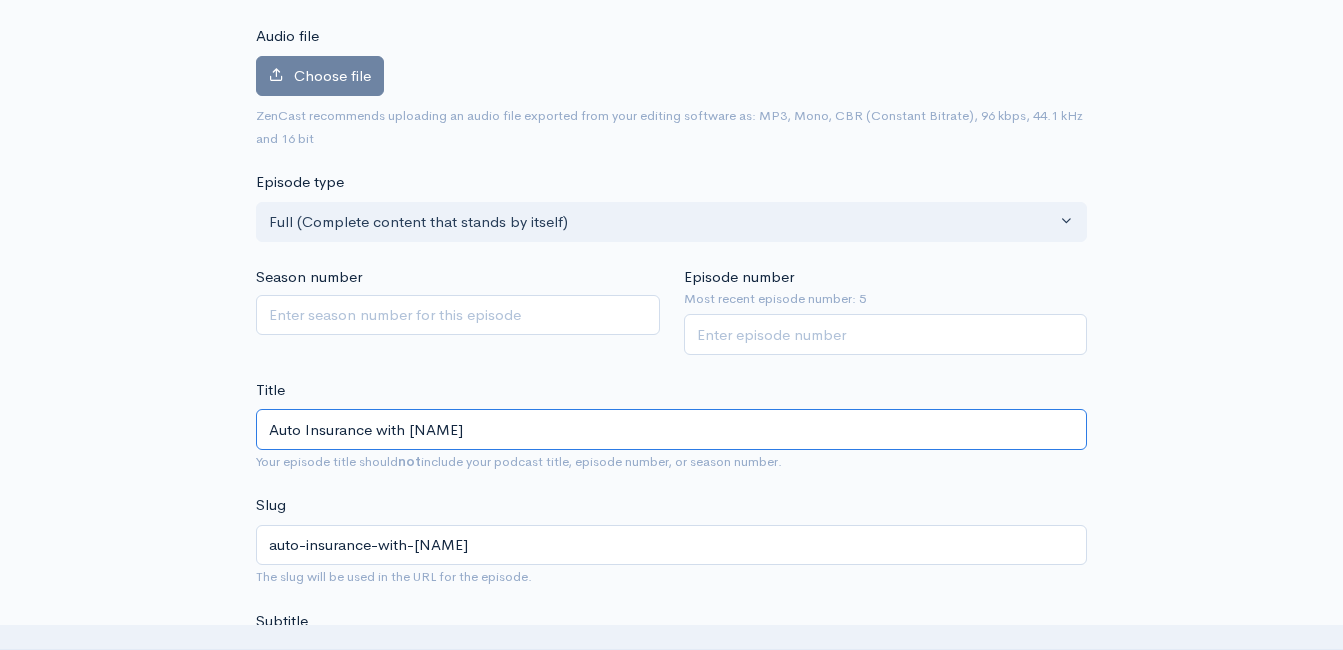 type on "auto-insurance-with-[NAME]" 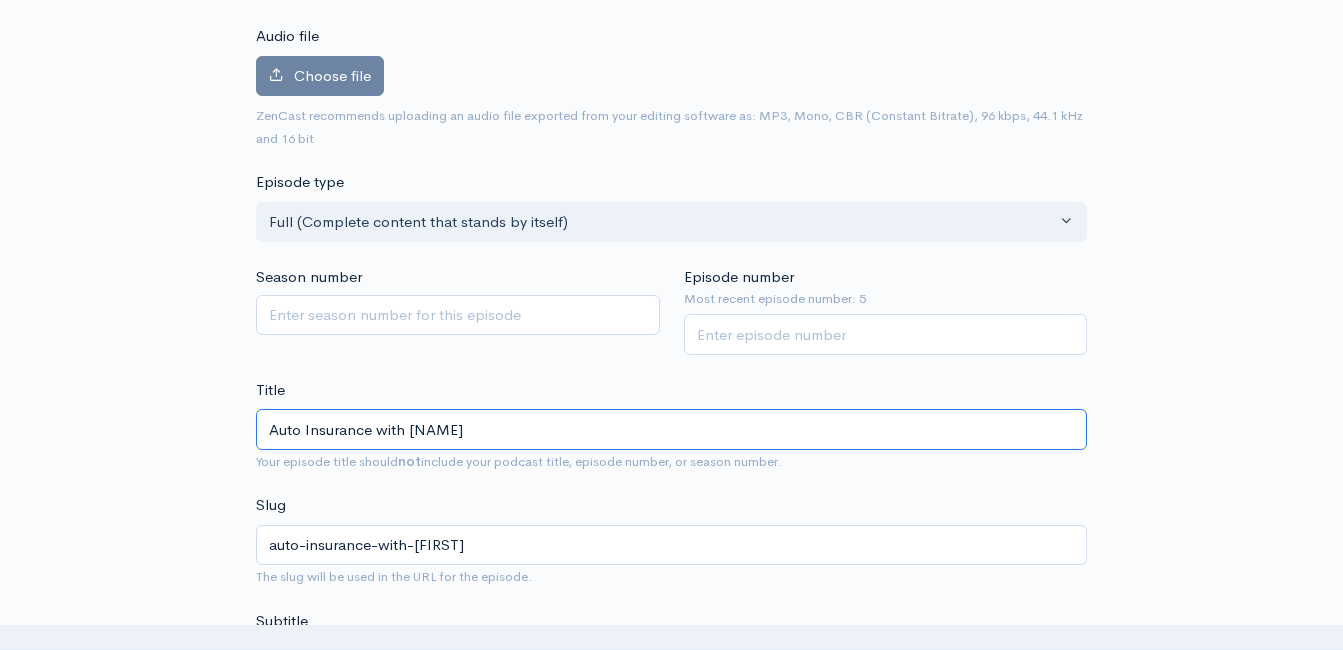 type on "Auto Insurance with [NAME]" 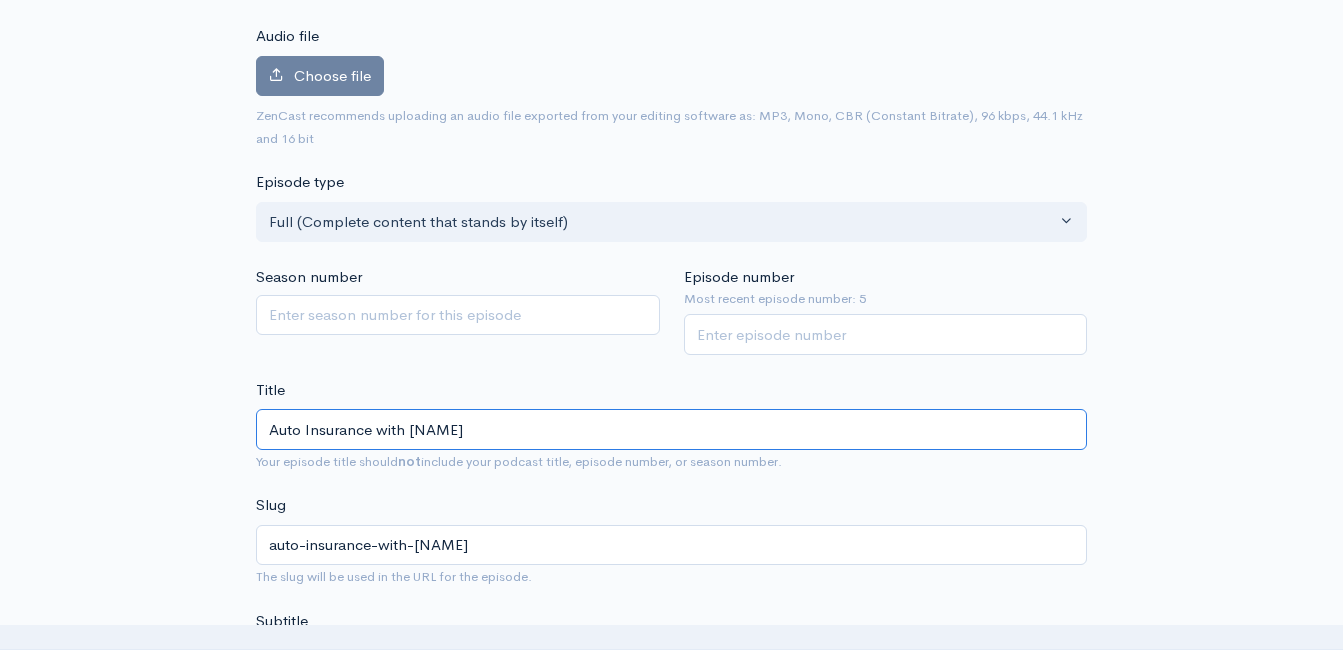 type on "Auto Insurance with [FIRST] [LAST]" 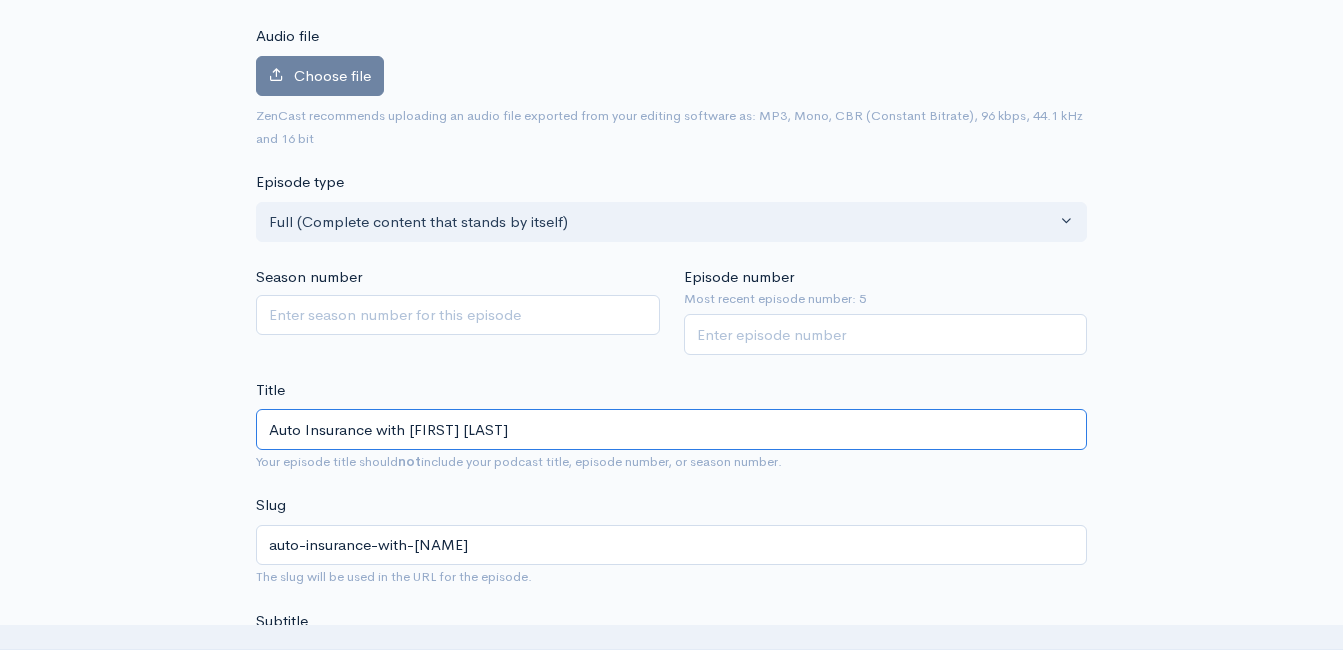 type on "auto-insurance-with-[NAME]" 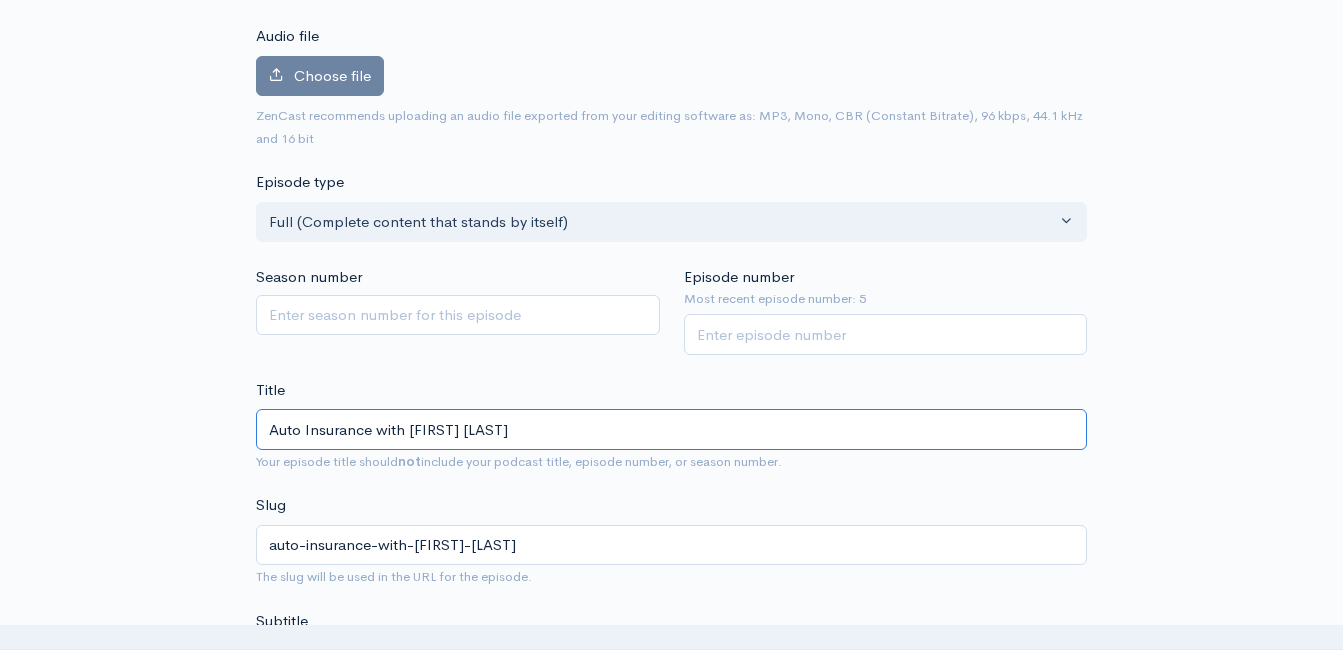 type on "Auto Insurance with [FIRST] [LAST]" 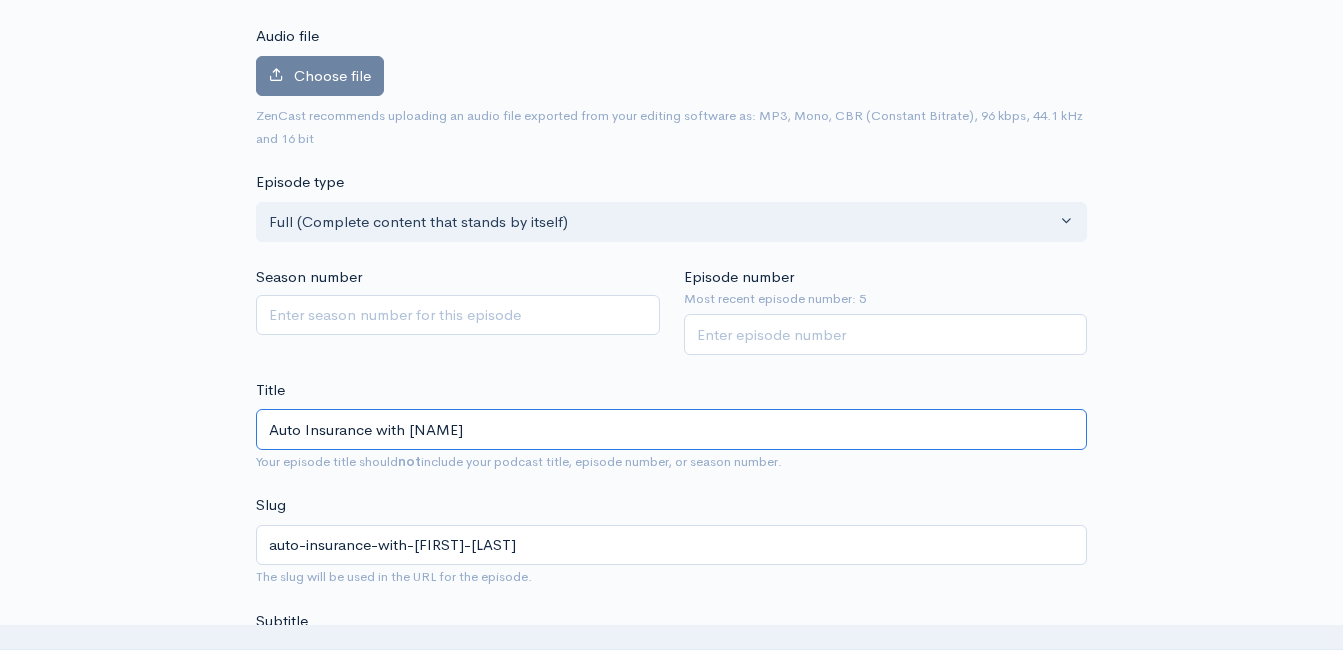 type on "Auto Insurance with [FIRST] [LAST]" 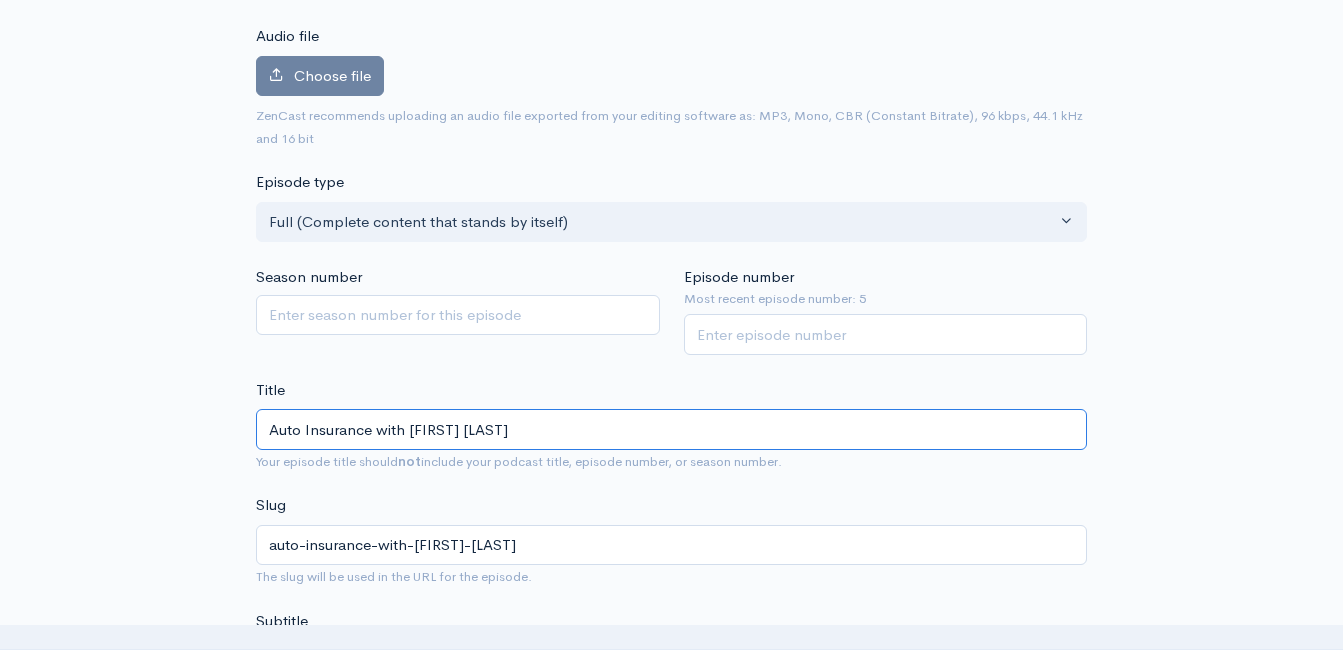type on "auto-insurance-with-[FIRST]-[LAST]" 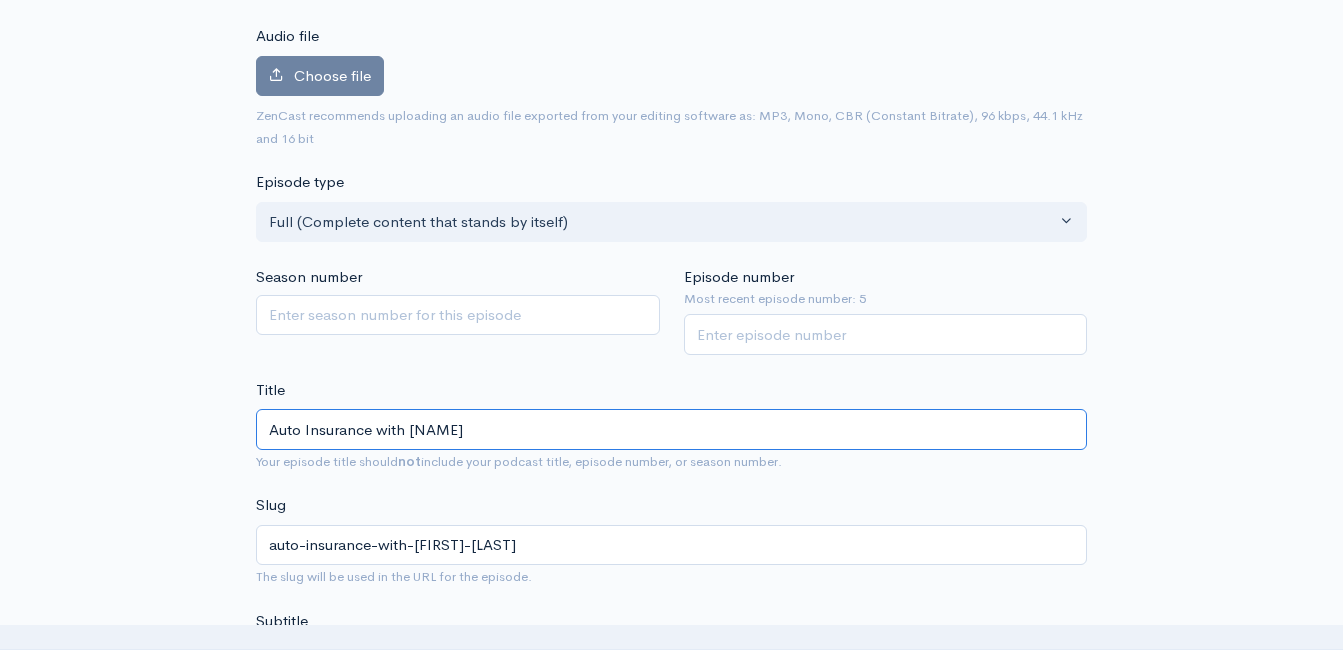 type on "auto-insurance-with-[FIRST]-[LAST]" 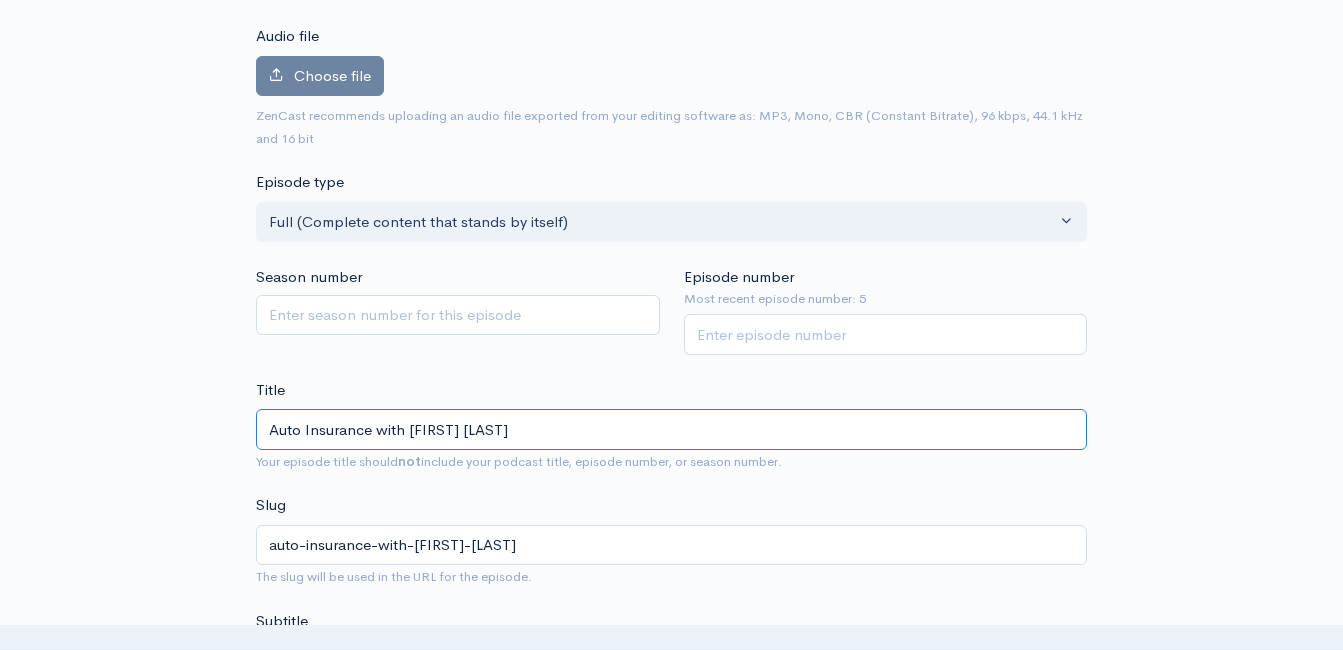 type on "auto-insurance-with-[FIRST]-[LAST]" 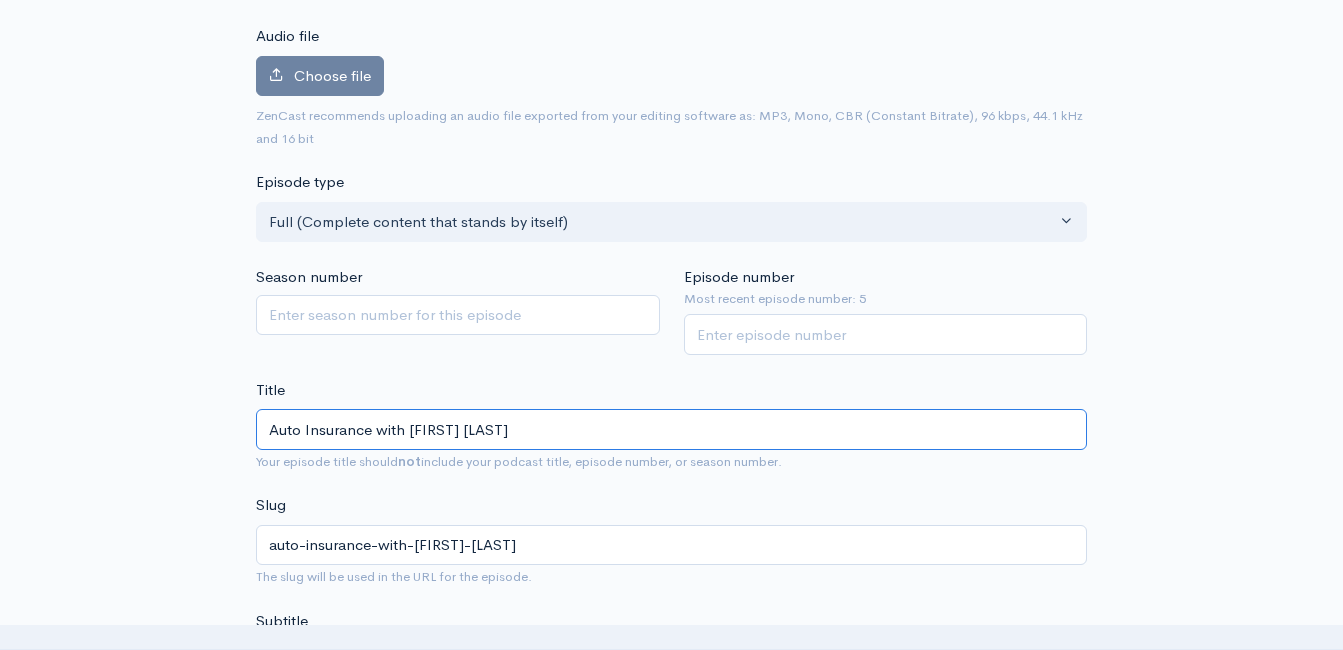 type on "Auto Insurance with [FIRST] [LAST]" 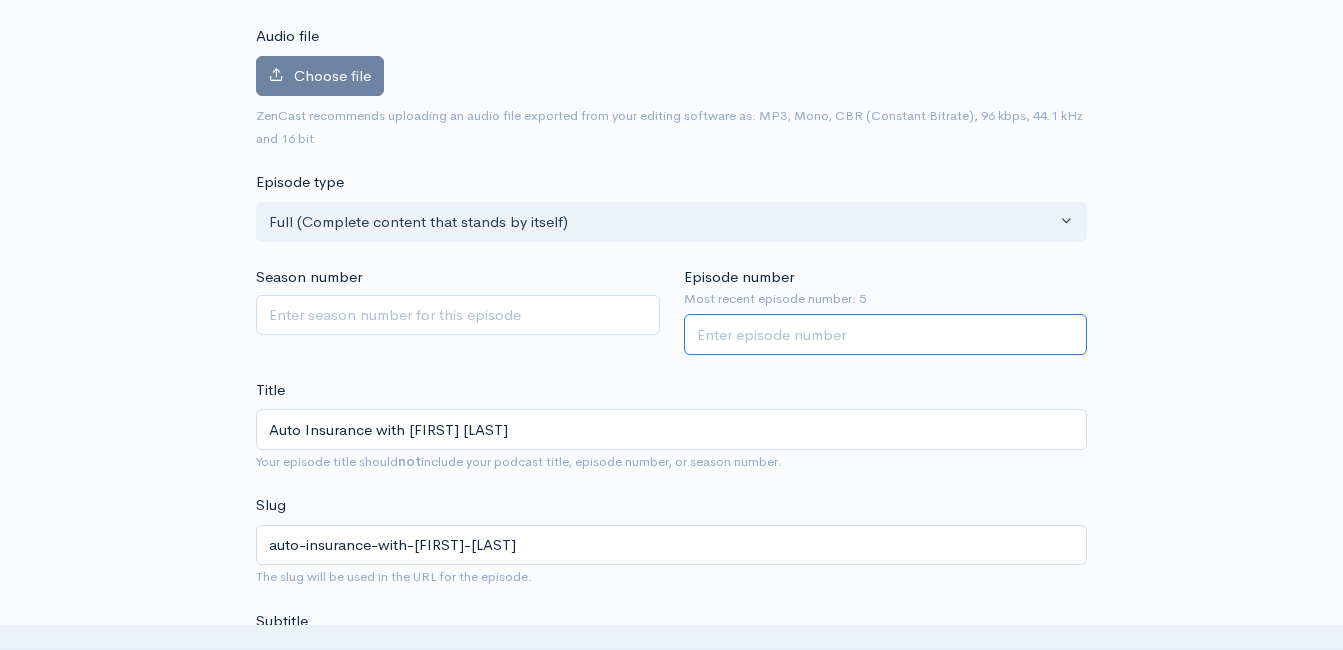 click on "Episode number" at bounding box center [886, 334] 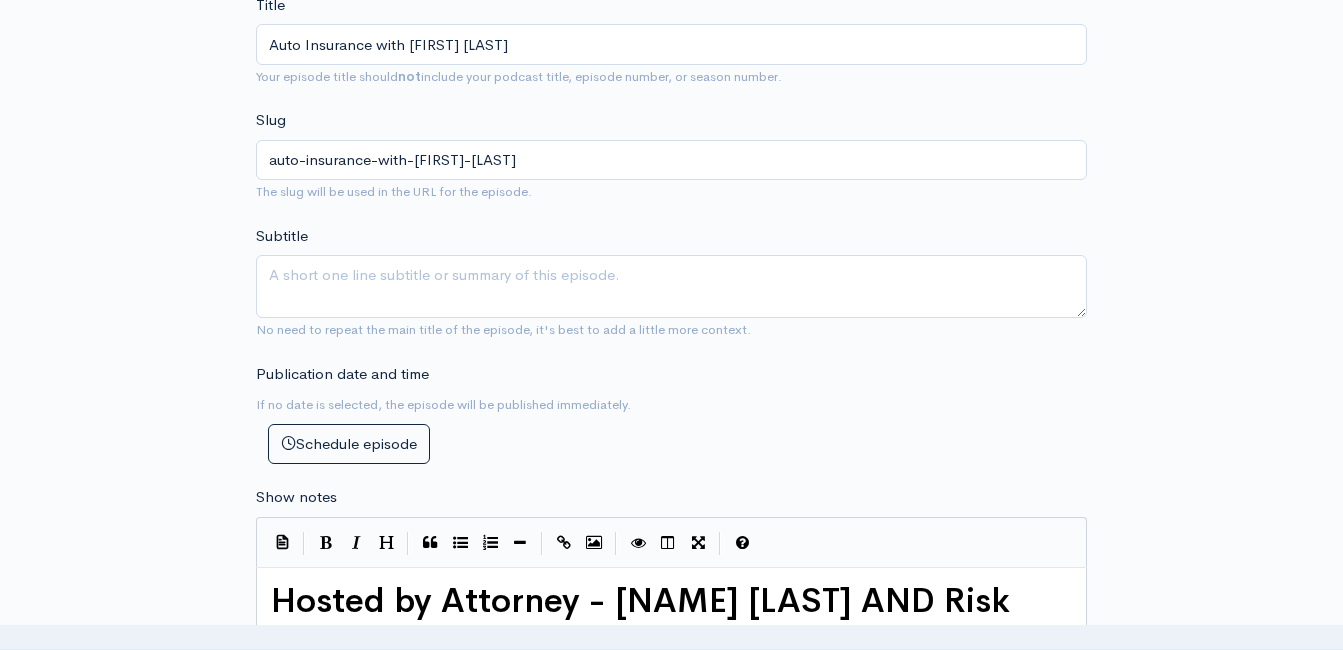 scroll, scrollTop: 713, scrollLeft: 0, axis: vertical 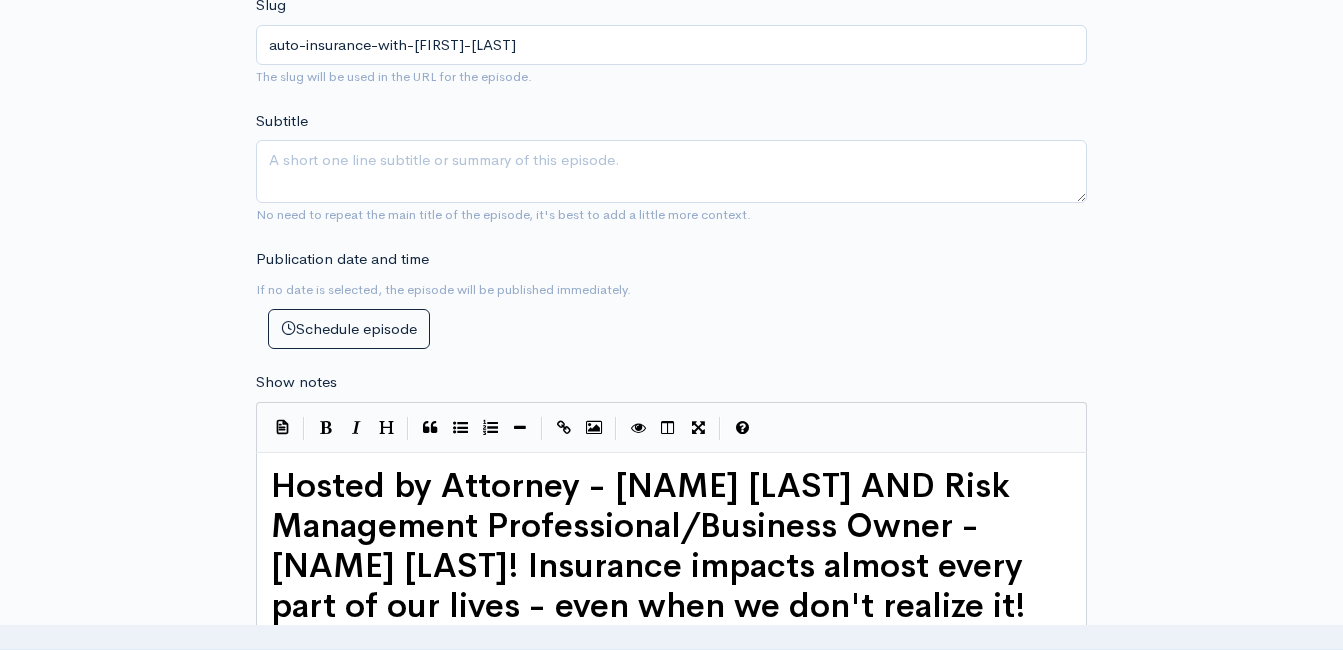 type on "6" 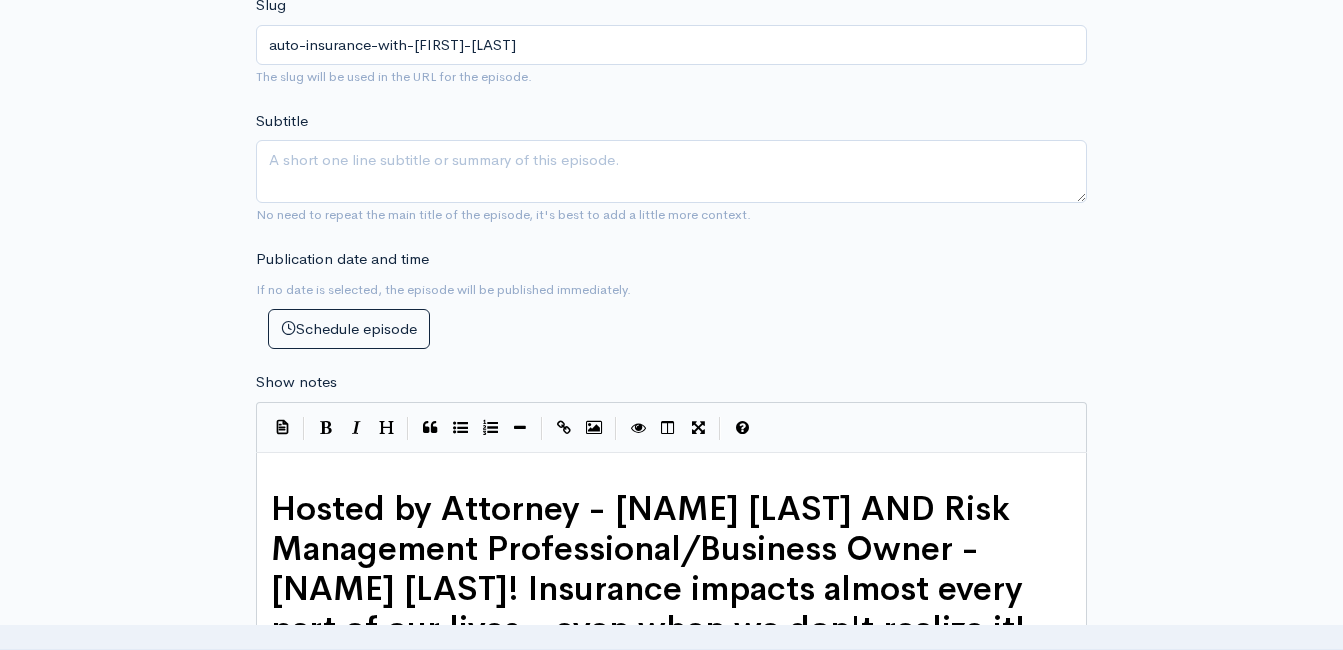 click on "| | | | |" at bounding box center (671, 427) 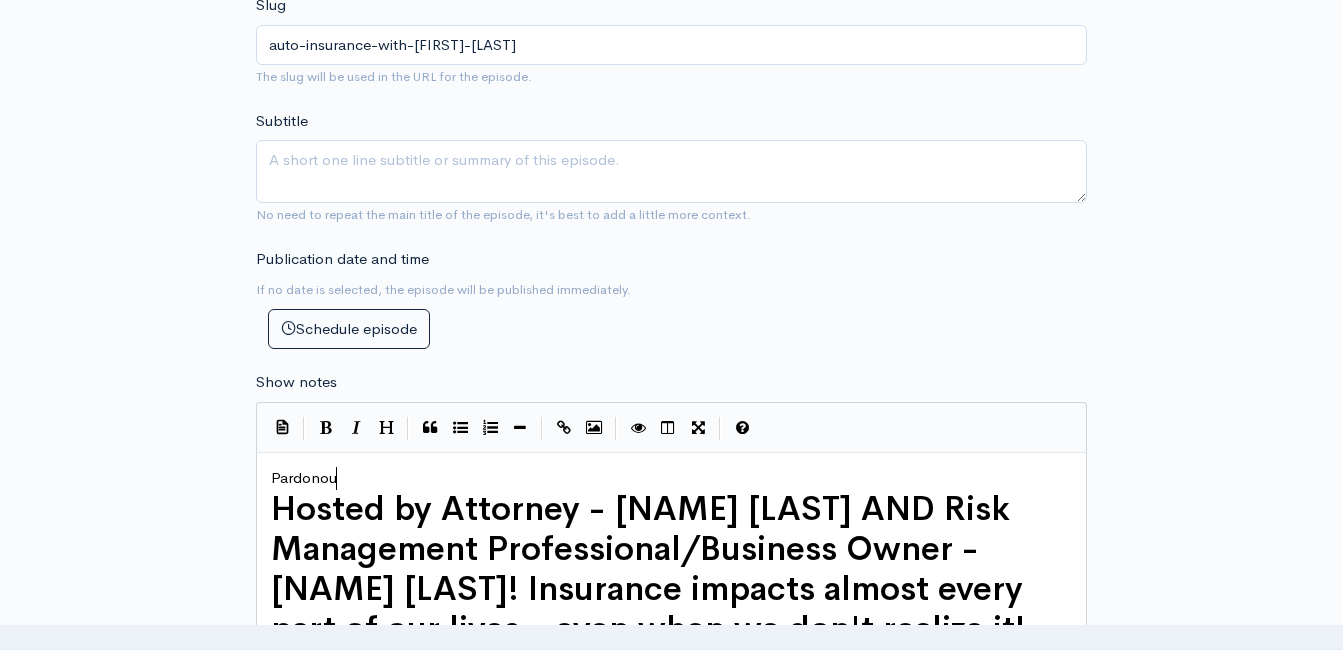 type on "Pardonour" 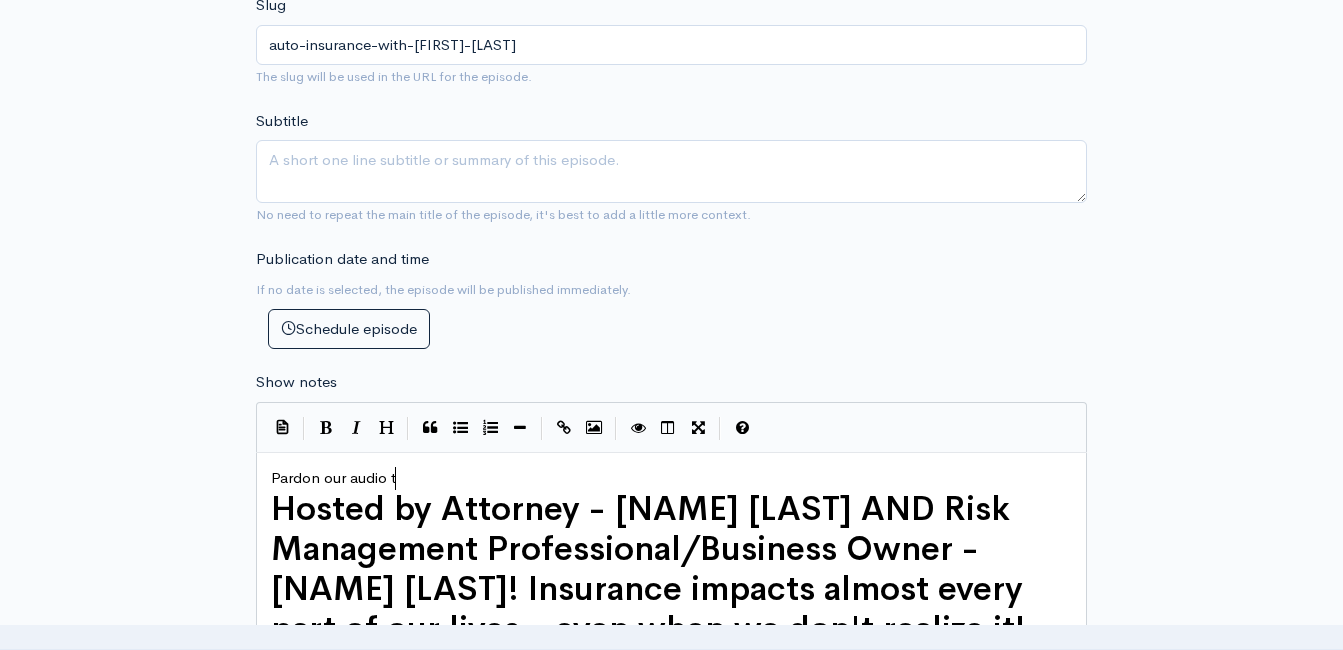scroll, scrollTop: 7, scrollLeft: 84, axis: both 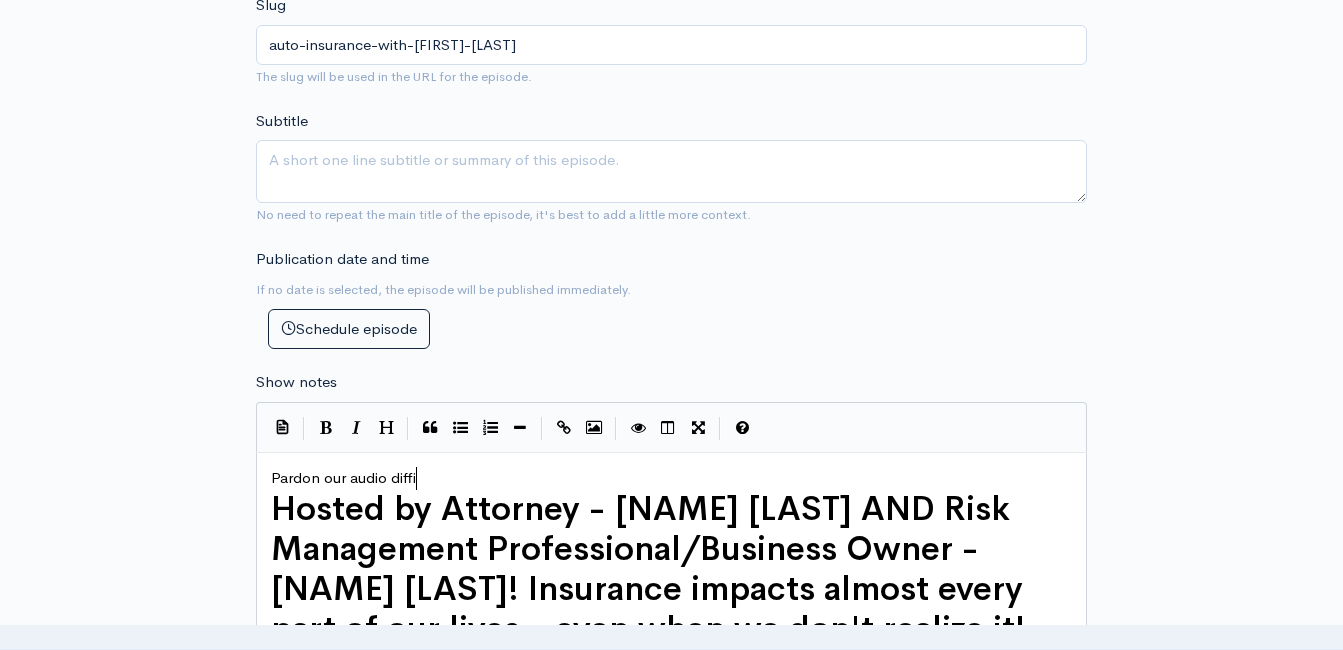 type on "diffiu" 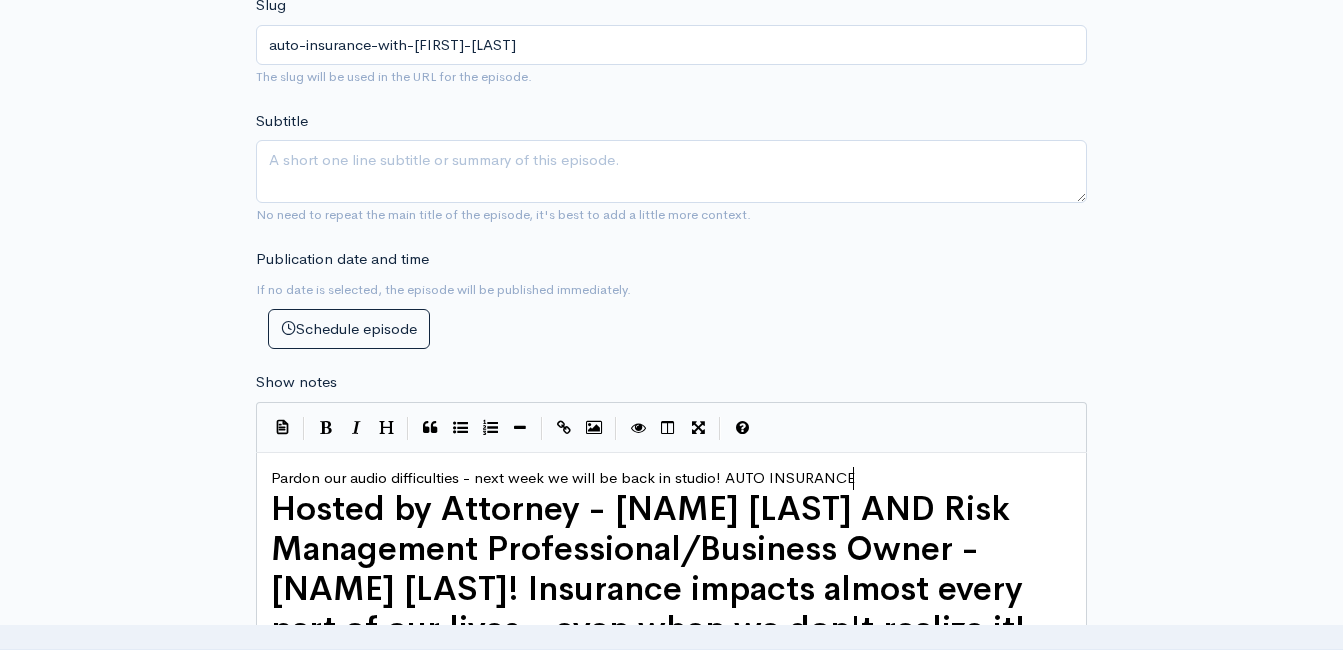 scroll, scrollTop: 7, scrollLeft: 440, axis: both 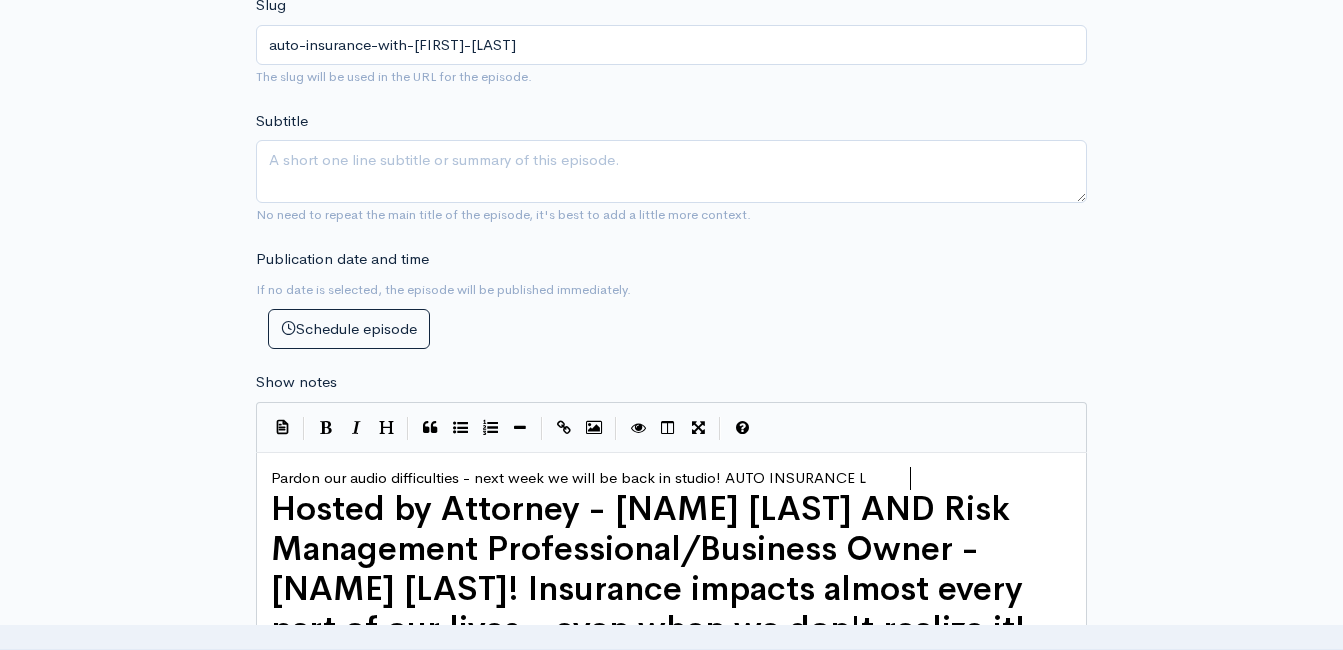 type on "culties - next week we will be back in studio! AUTO INSURANCE MADE LE" 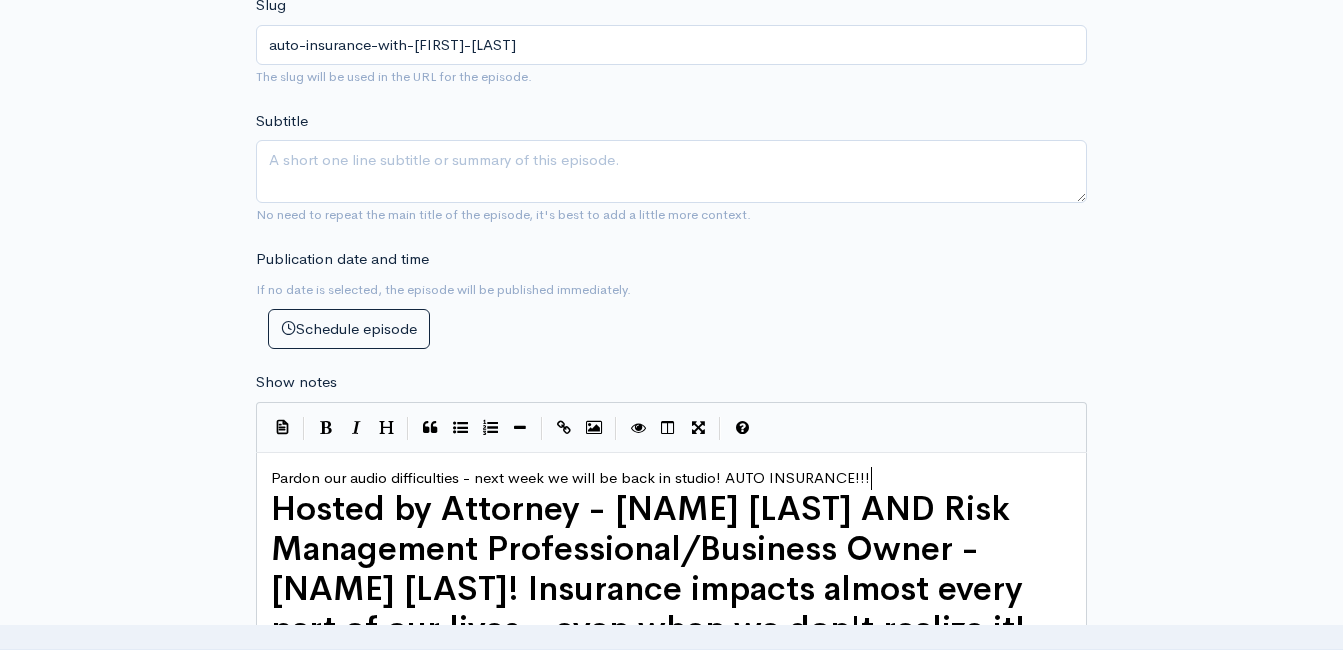 scroll, scrollTop: 7, scrollLeft: 18, axis: both 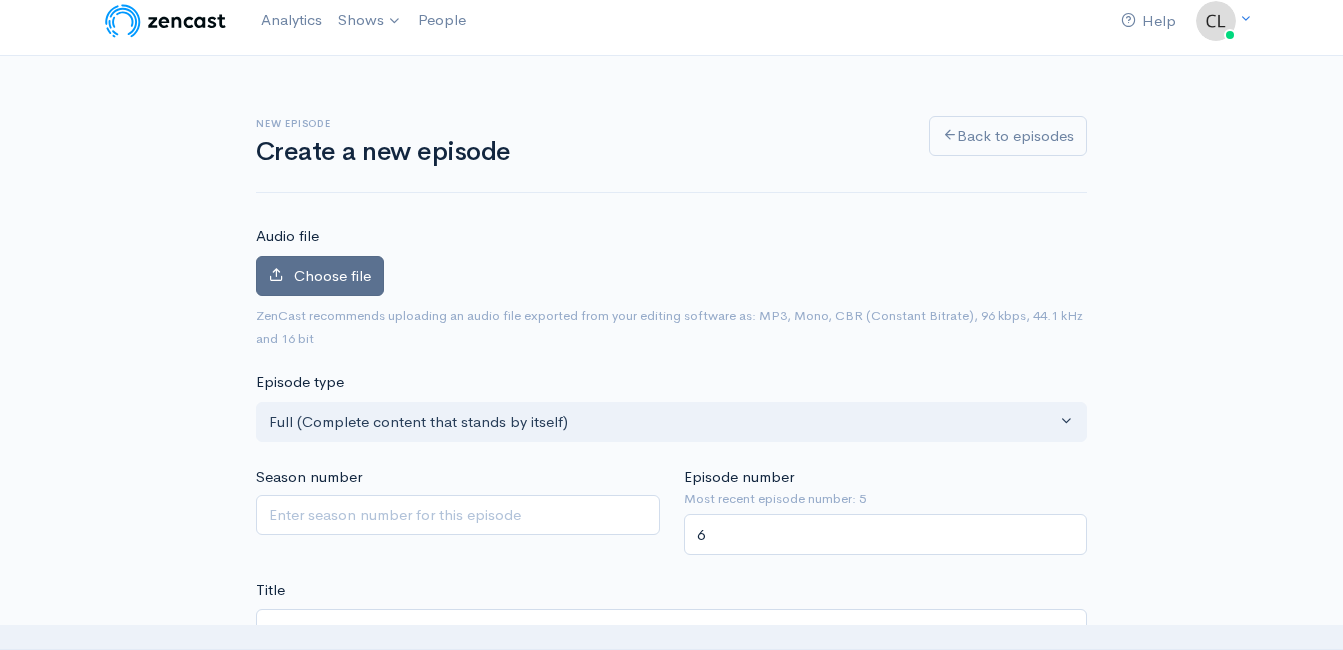 type on "!!!" 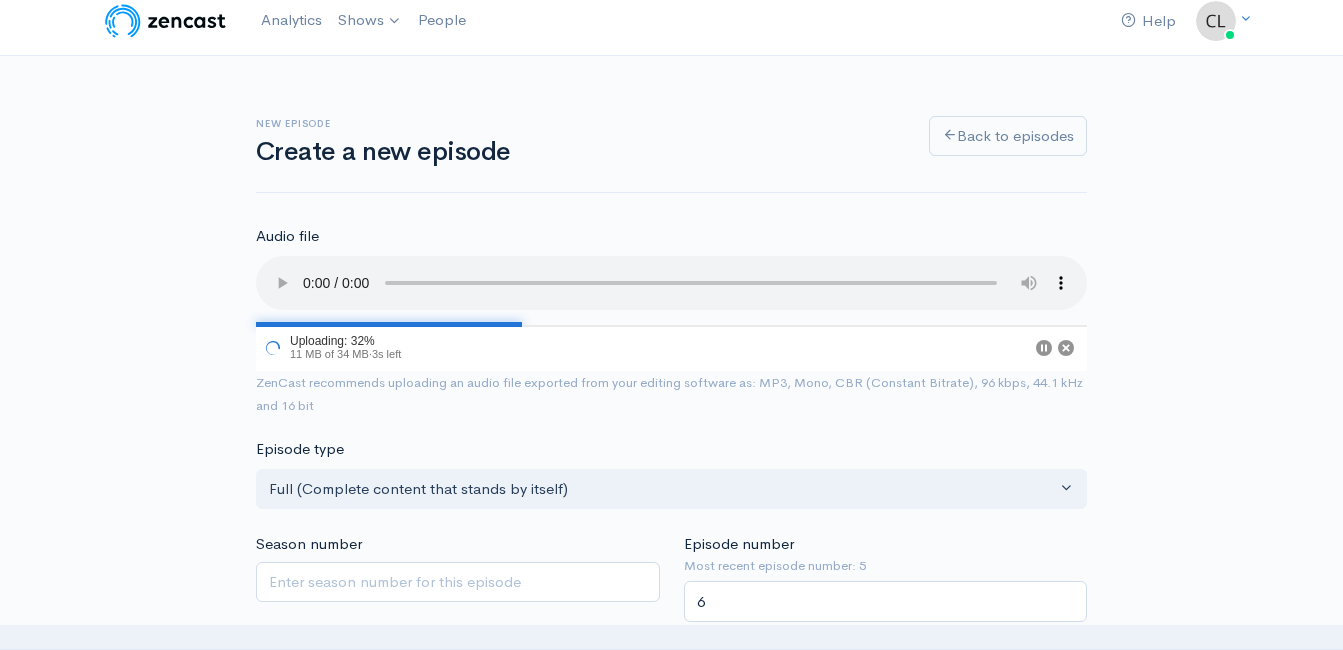 type 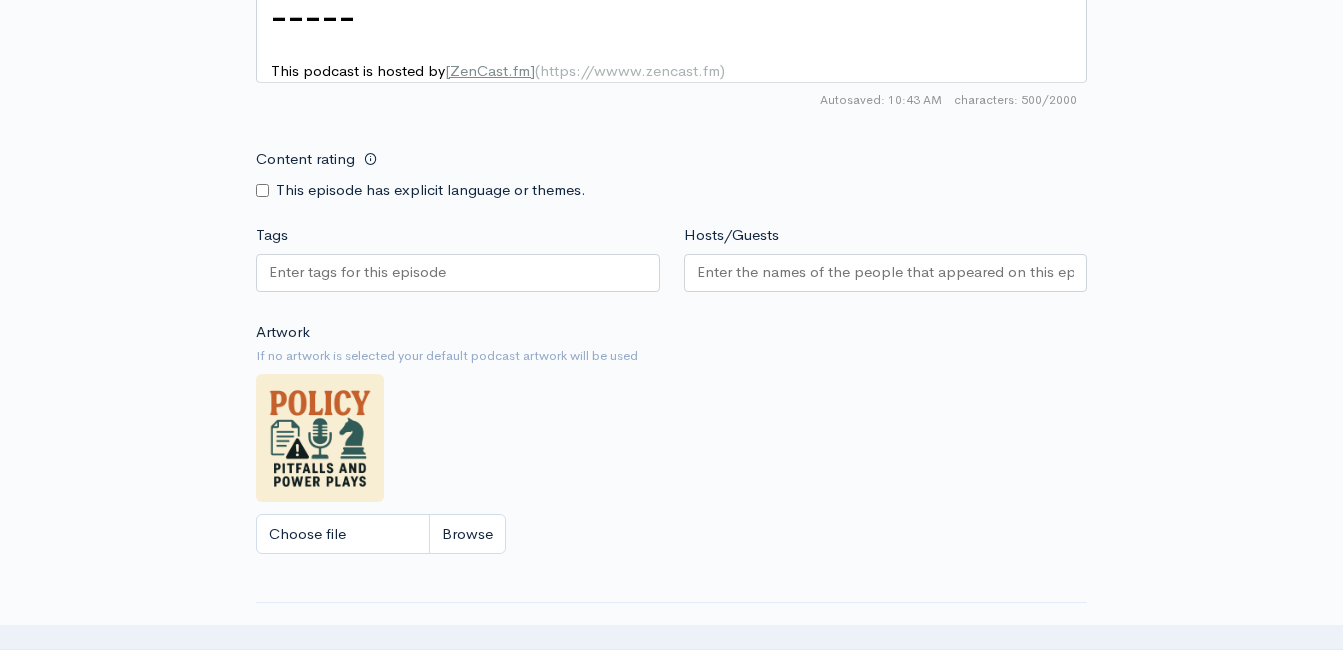 scroll, scrollTop: 1913, scrollLeft: 0, axis: vertical 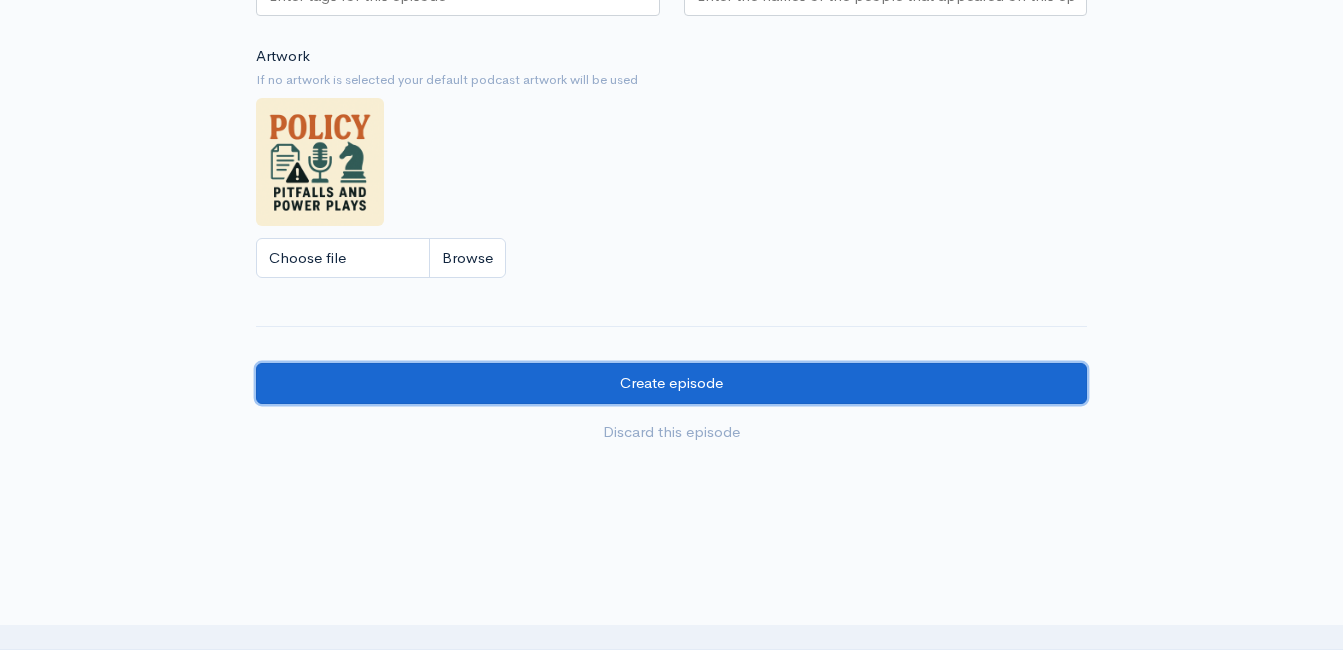 click on "Create episode" at bounding box center [671, 383] 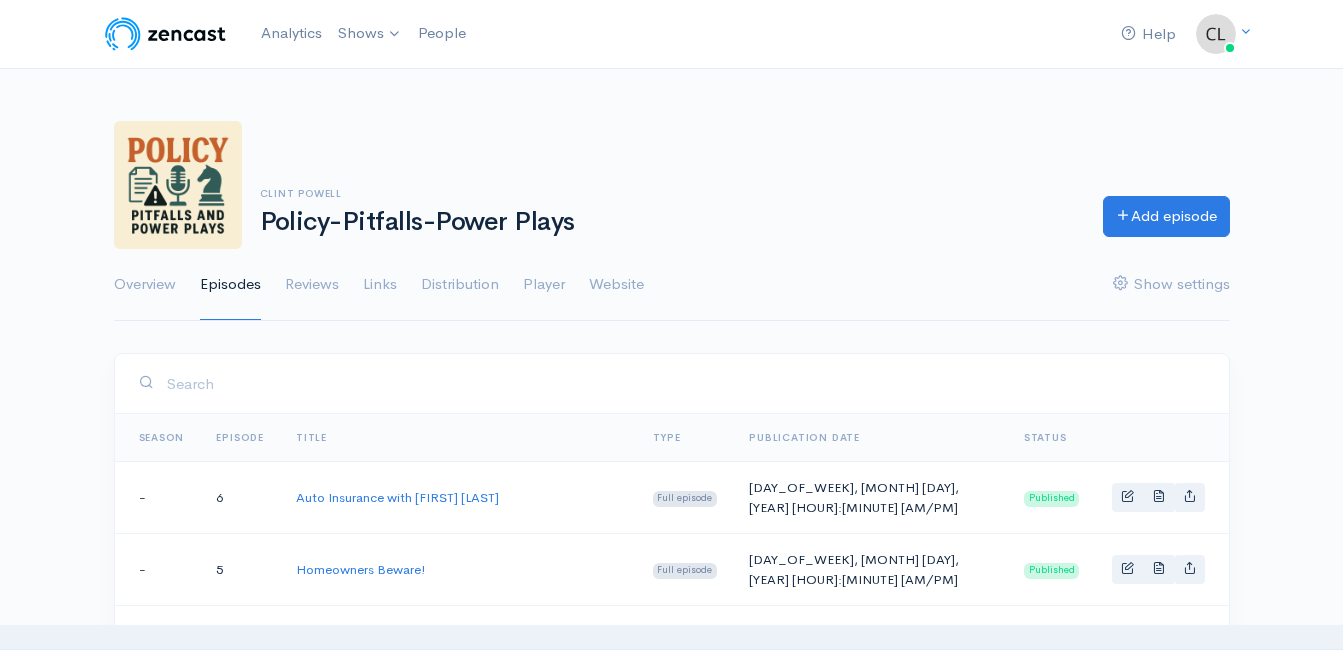 scroll, scrollTop: 0, scrollLeft: 0, axis: both 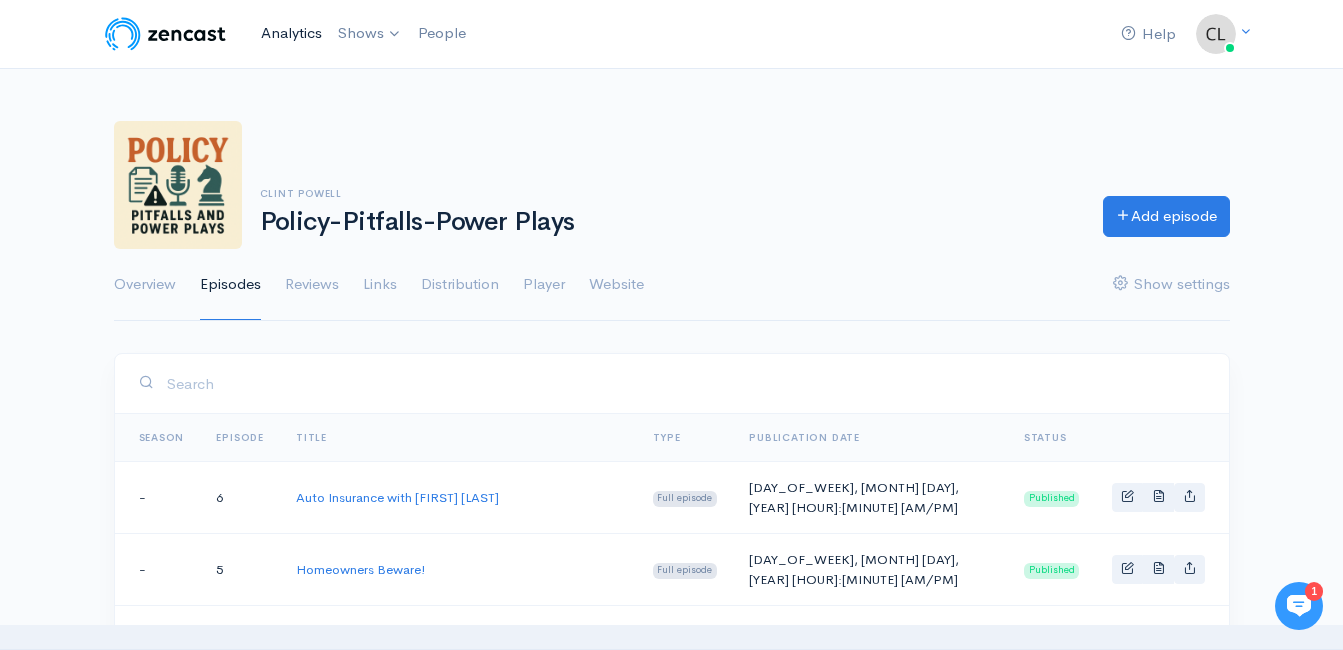 click on "Analytics" at bounding box center (291, 33) 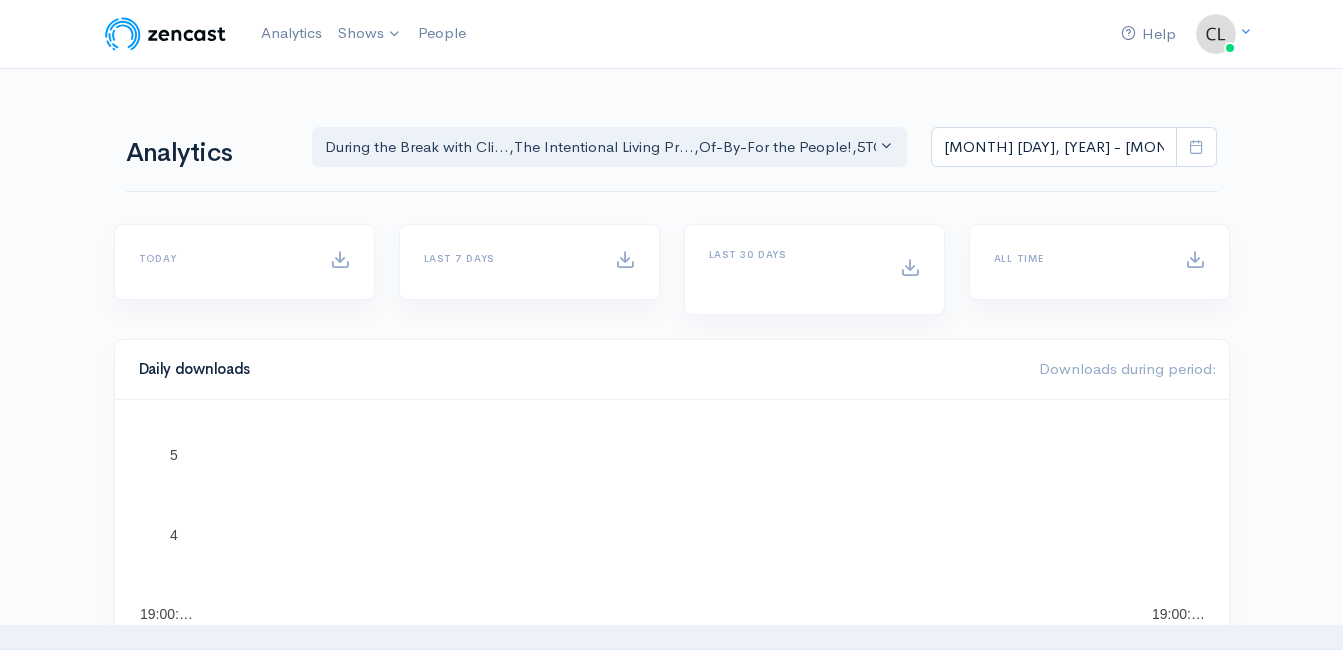 scroll, scrollTop: 0, scrollLeft: 0, axis: both 